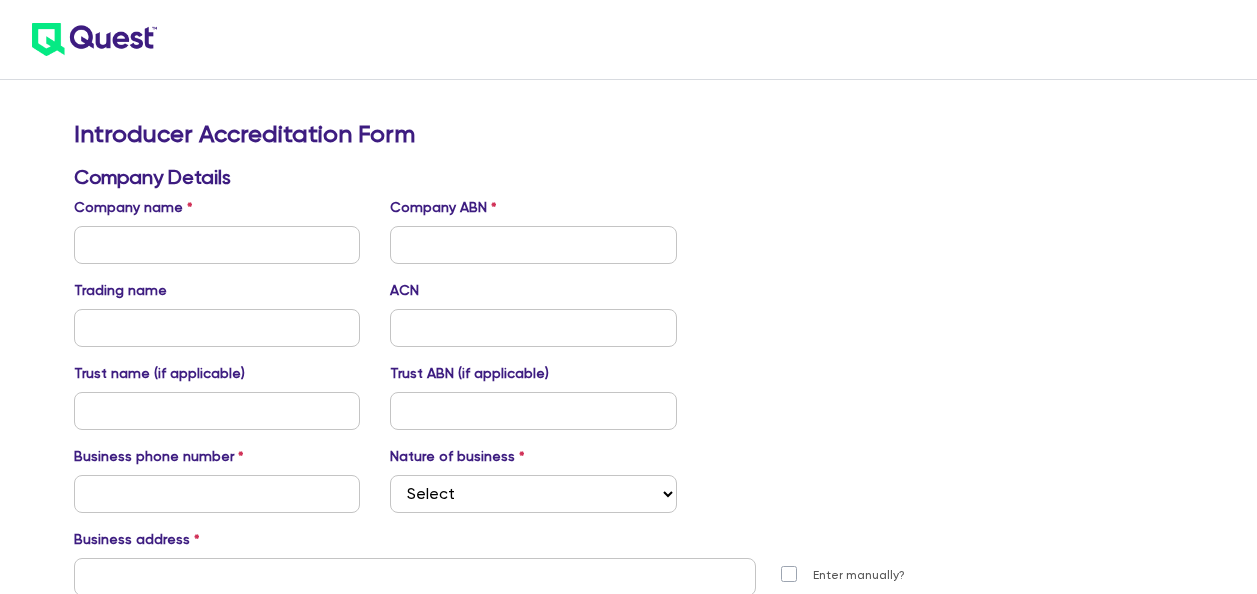 scroll, scrollTop: 0, scrollLeft: 0, axis: both 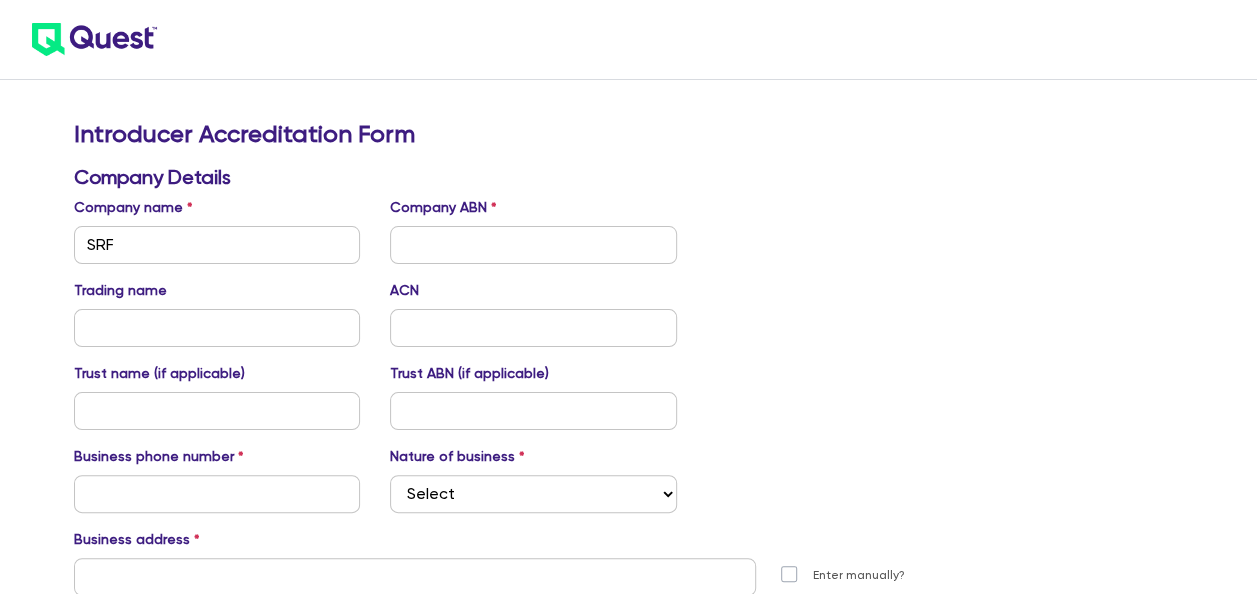 type on "SRF FINANCE GROUP PTY LTD - 38669811287" 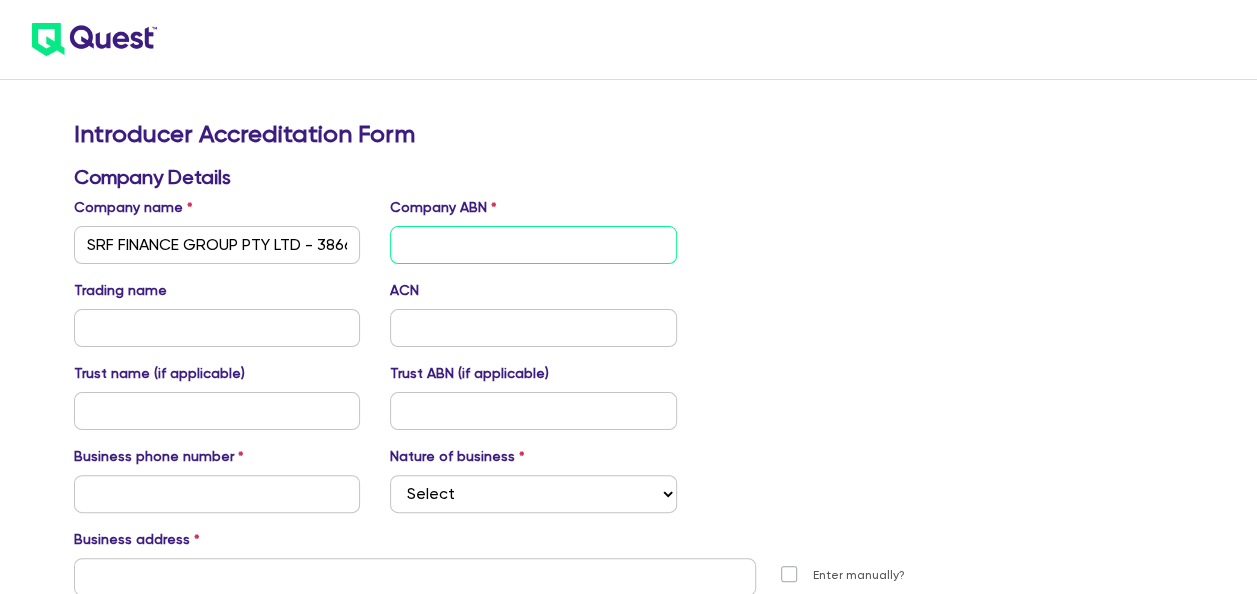 type on "SRF FINANCE GROUP PTY LTD - 38669811287" 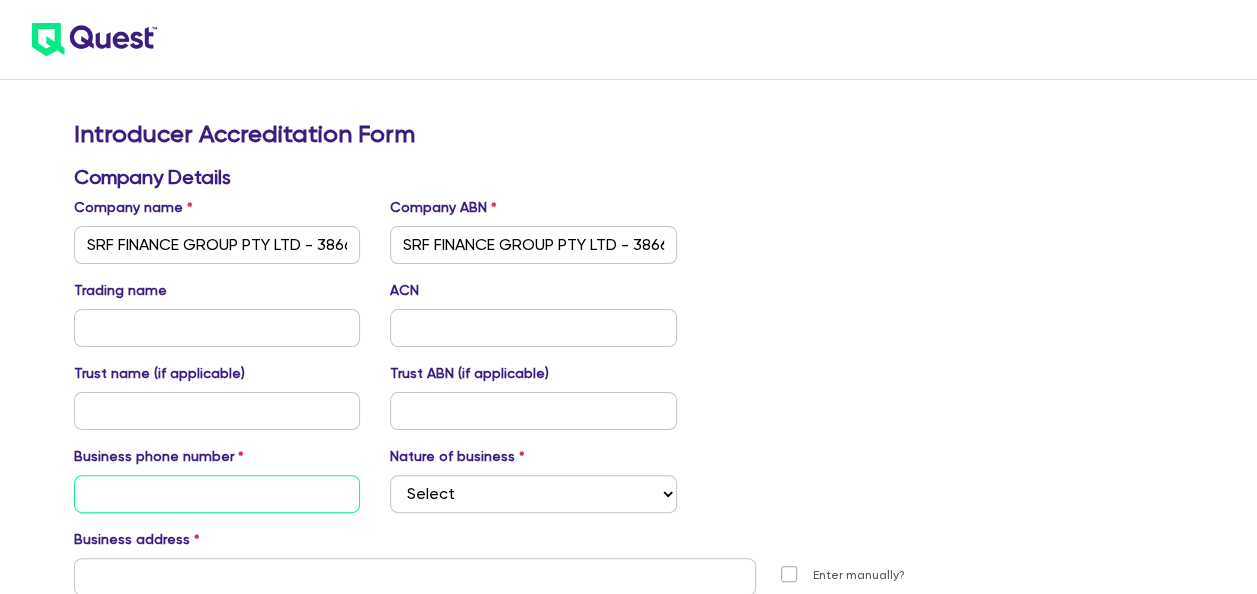 type on "0405248268" 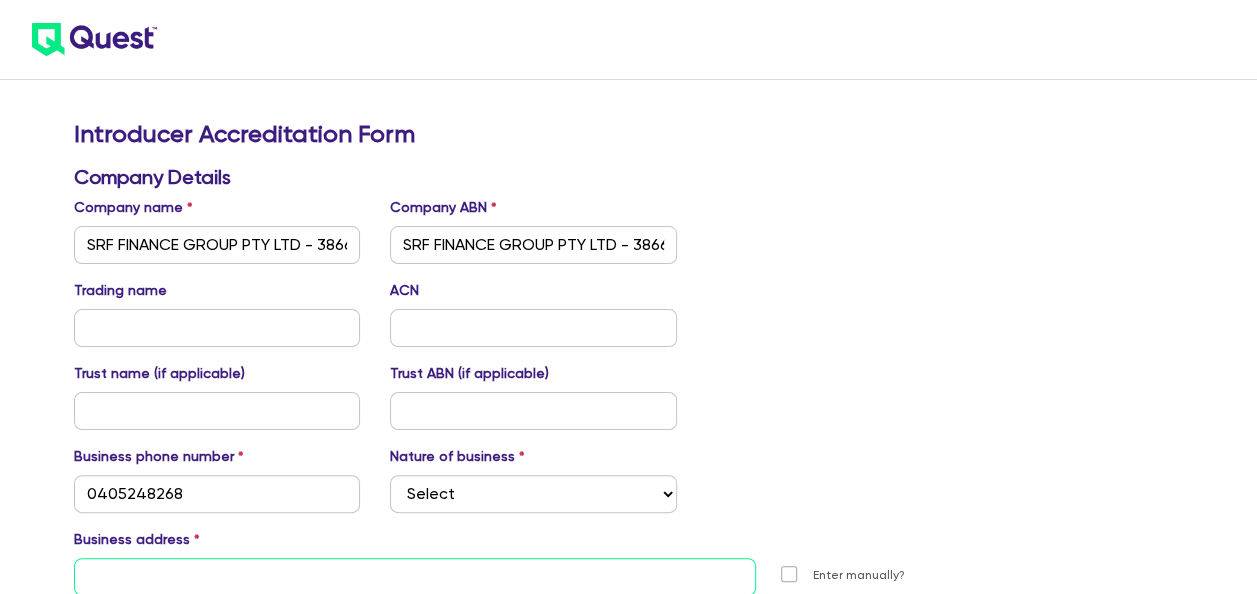 type on "[STREET_ADDRESS][PERSON_NAME][PERSON_NAME]" 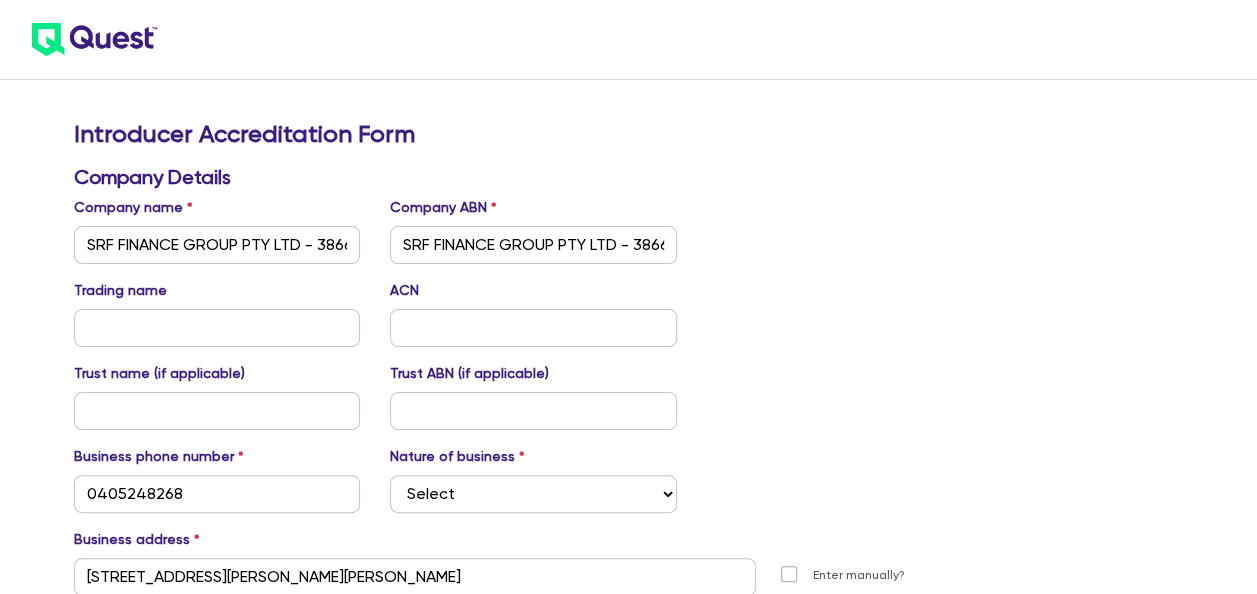 type on "[PERSON_NAME]" 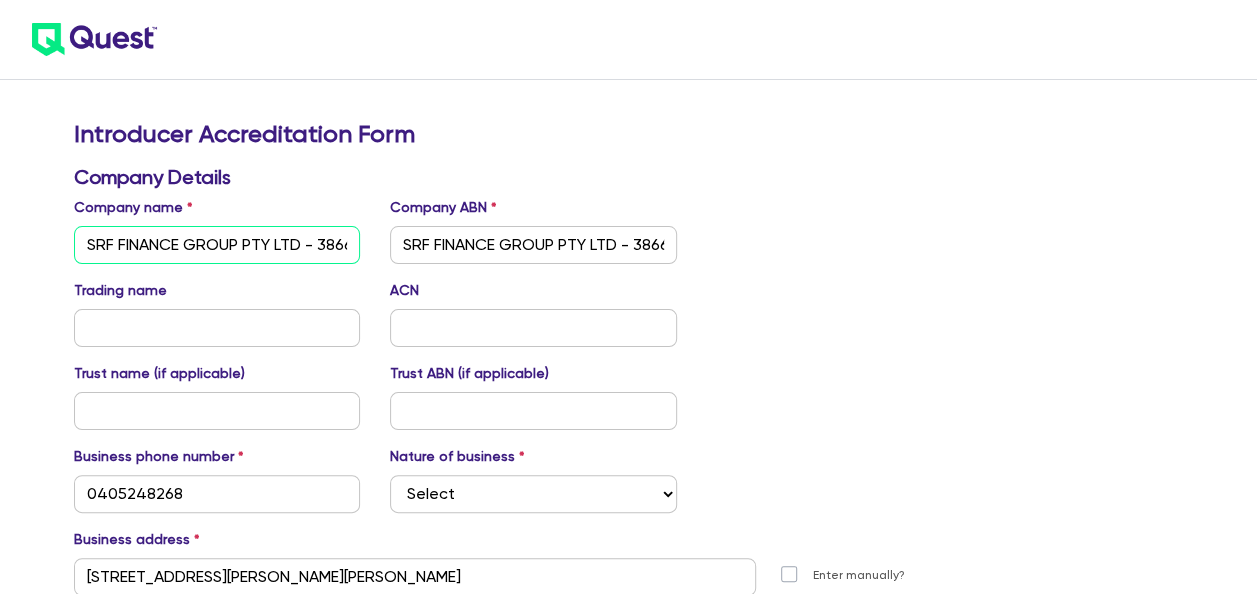 type 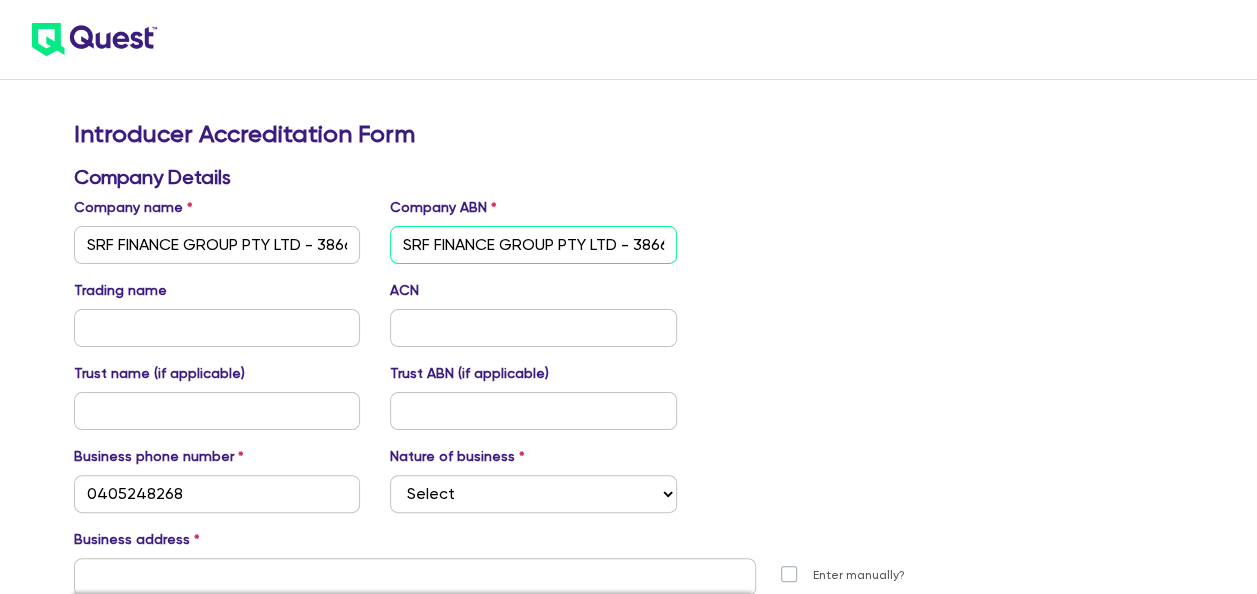 click on "SRF FINANCE GROUP PTY LTD - 38669811287" at bounding box center (533, 245) 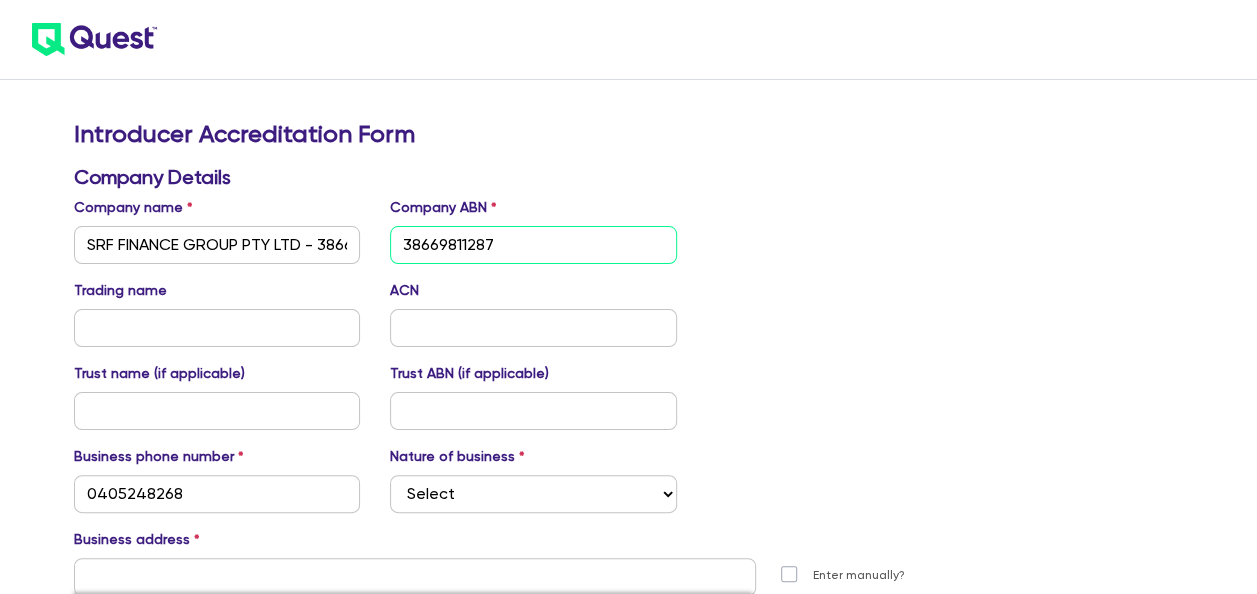 type on "38669811287" 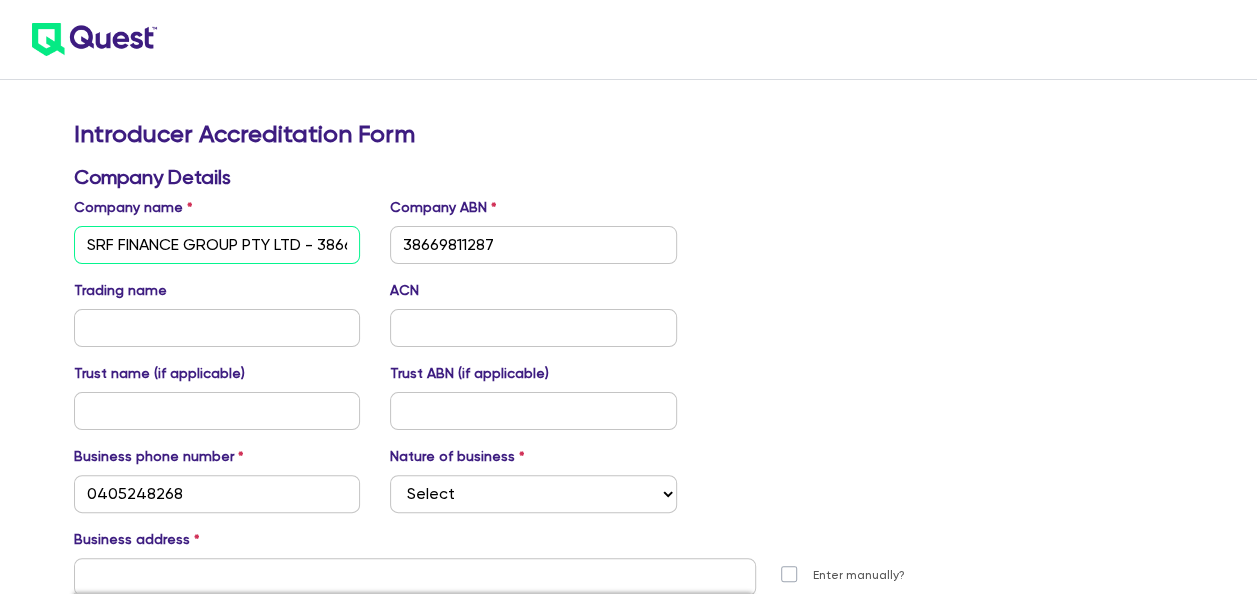 click on "SRF FINANCE GROUP PTY LTD - 38669811287" at bounding box center (217, 245) 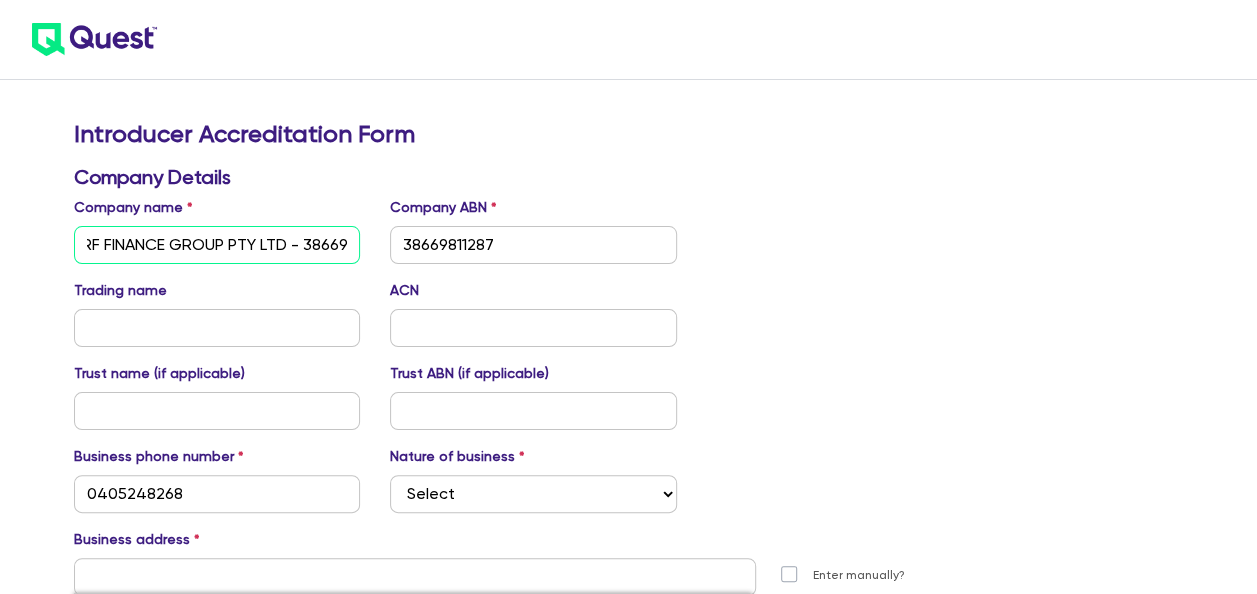 scroll, scrollTop: 0, scrollLeft: 0, axis: both 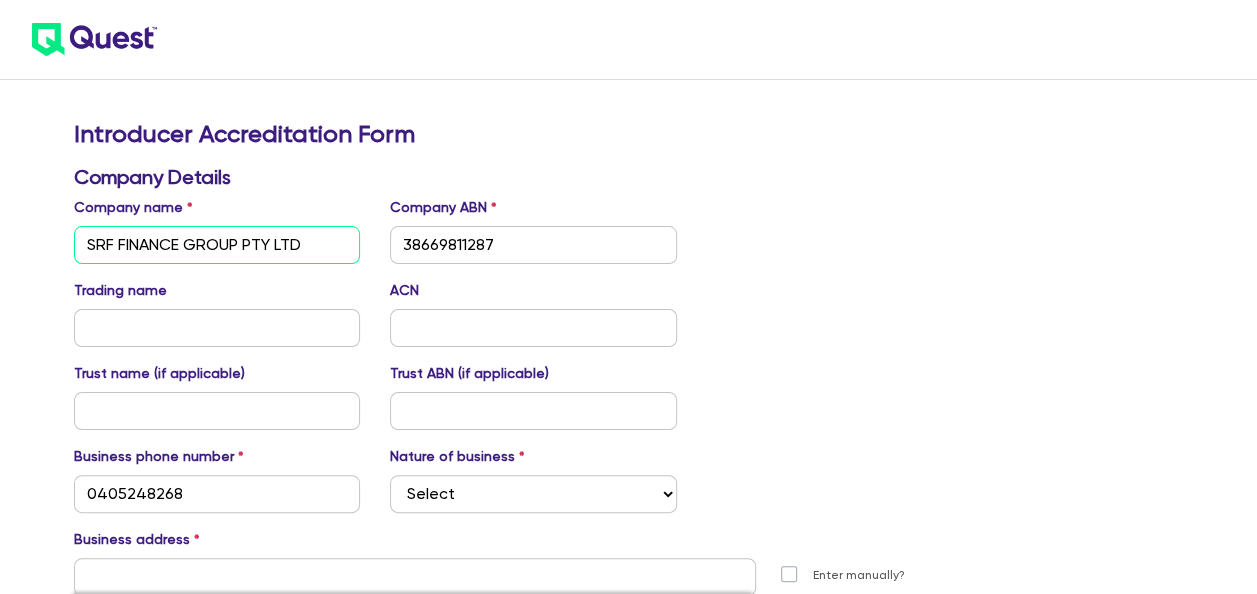 type on "SRF FINANCE GROUP PTY LTD" 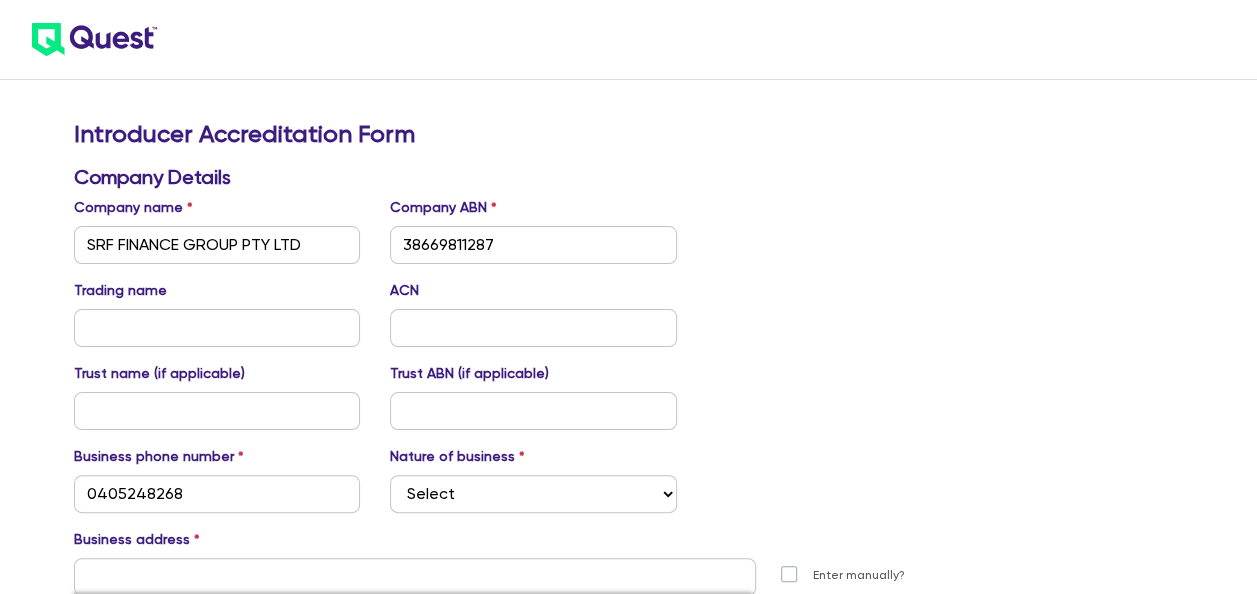 click on "Company Details" at bounding box center (534, 177) 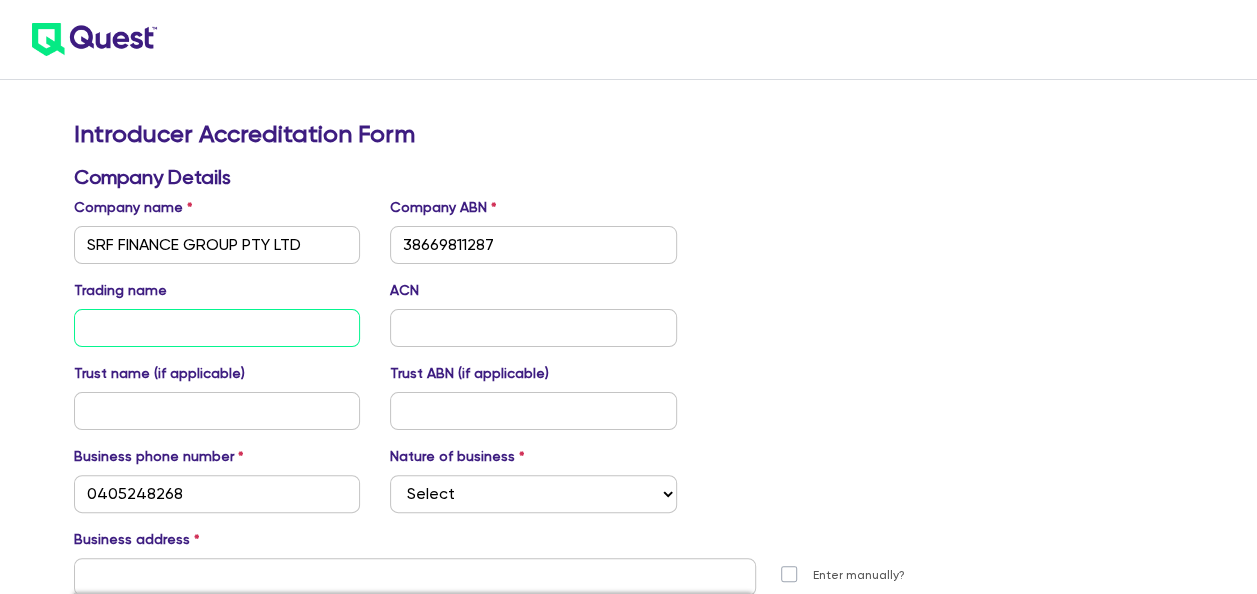 click at bounding box center [217, 328] 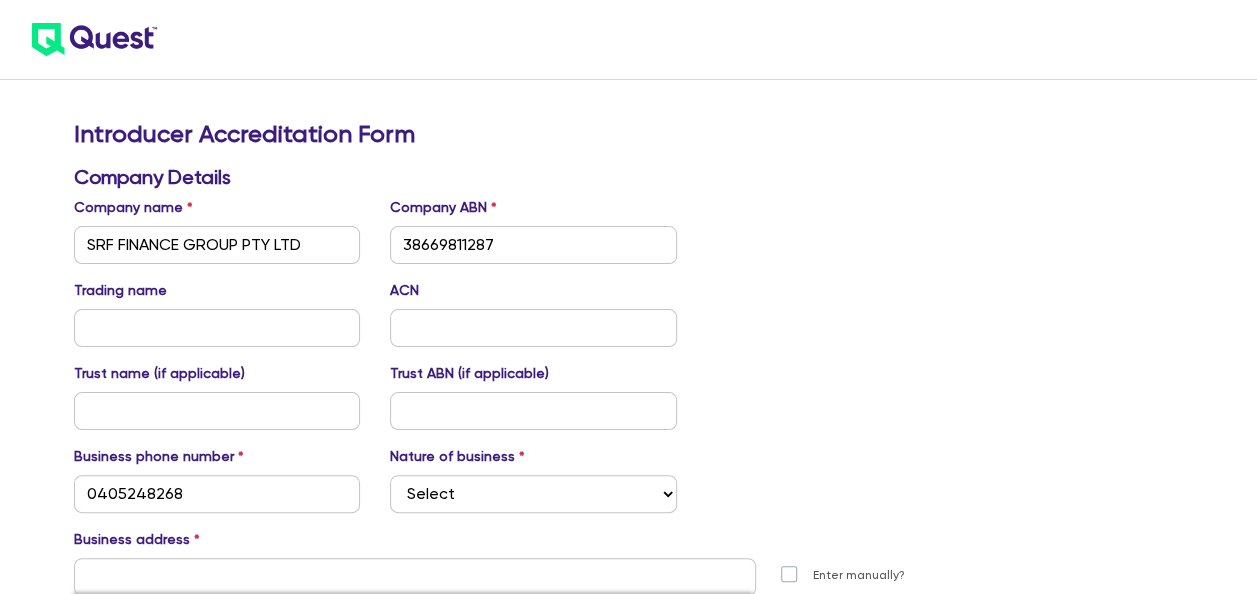 click on "Trading name ACN" at bounding box center [534, 313] 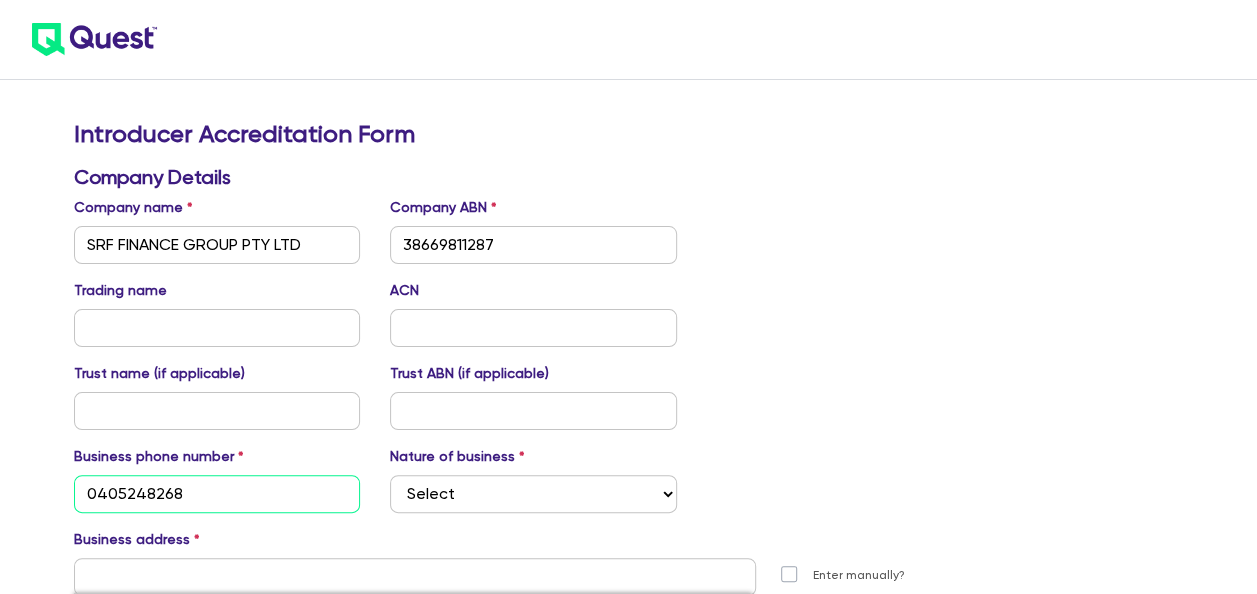 click on "0405248268" at bounding box center (217, 494) 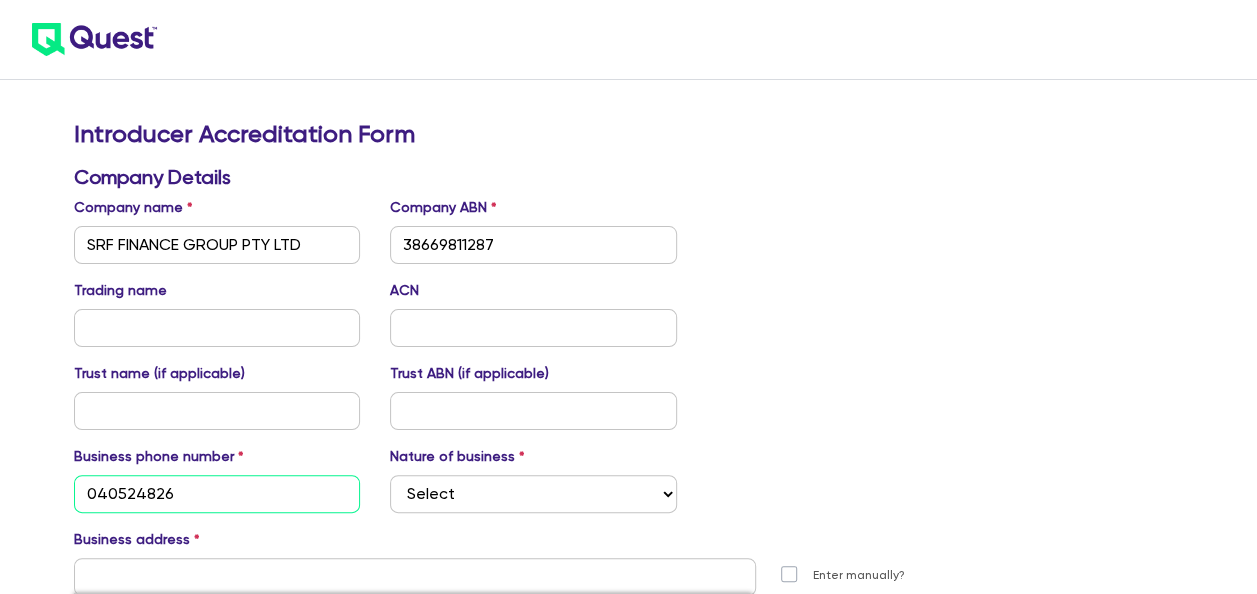 type on "0405248268" 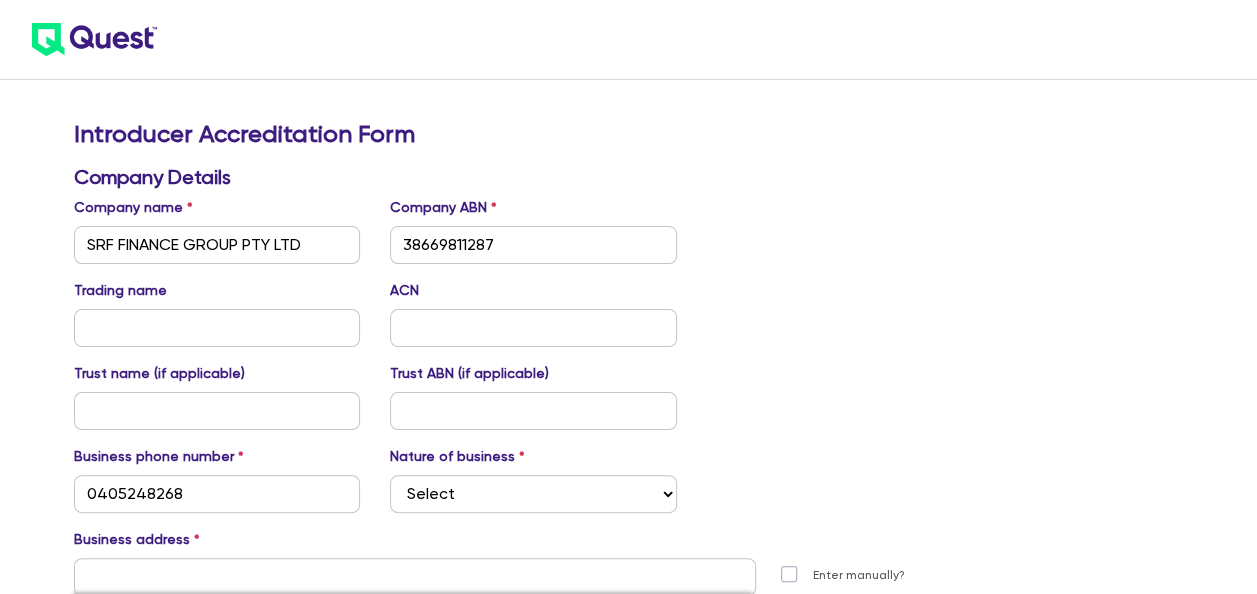 click on "Nature of business Select Mortgage Broker Finance Broker Accountant Financial Planning Supplier/Vendor" at bounding box center (533, 479) 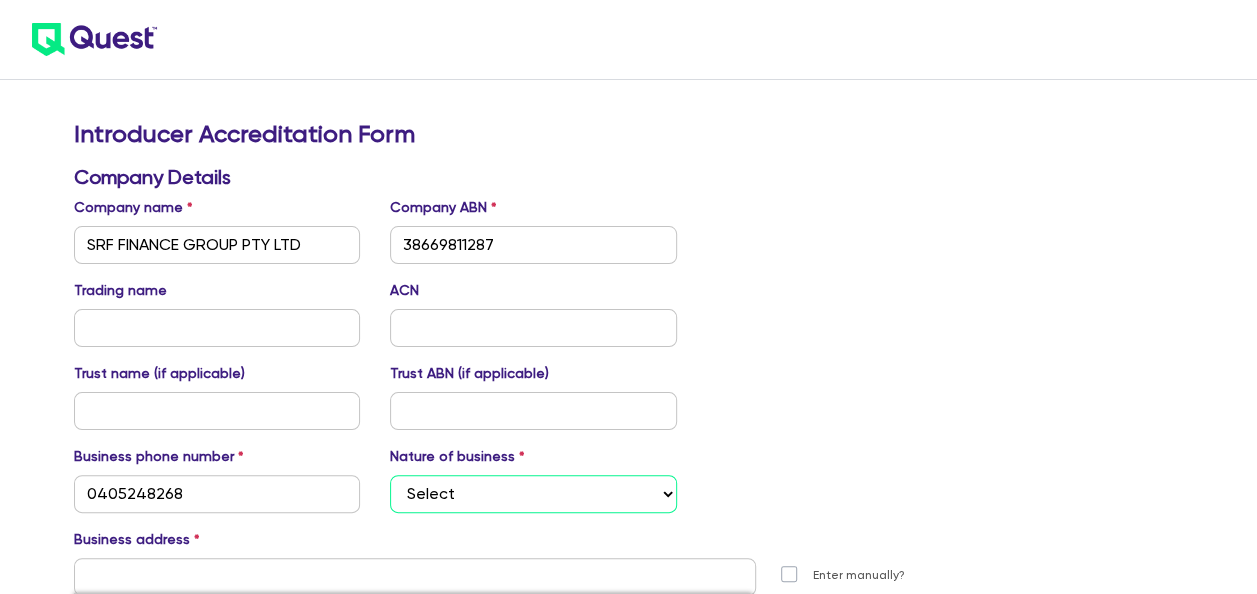 click on "Select Mortgage Broker Finance Broker Accountant Financial Planning Supplier/Vendor" at bounding box center [533, 494] 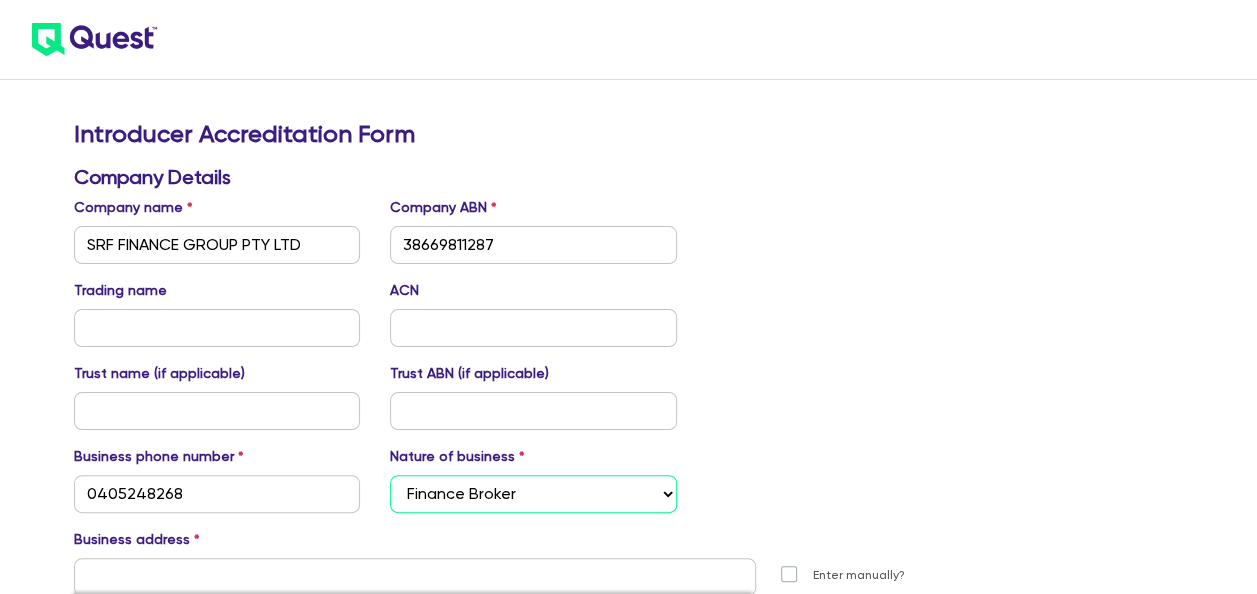 click on "Select Mortgage Broker Finance Broker Accountant Financial Planning Supplier/Vendor" at bounding box center (533, 494) 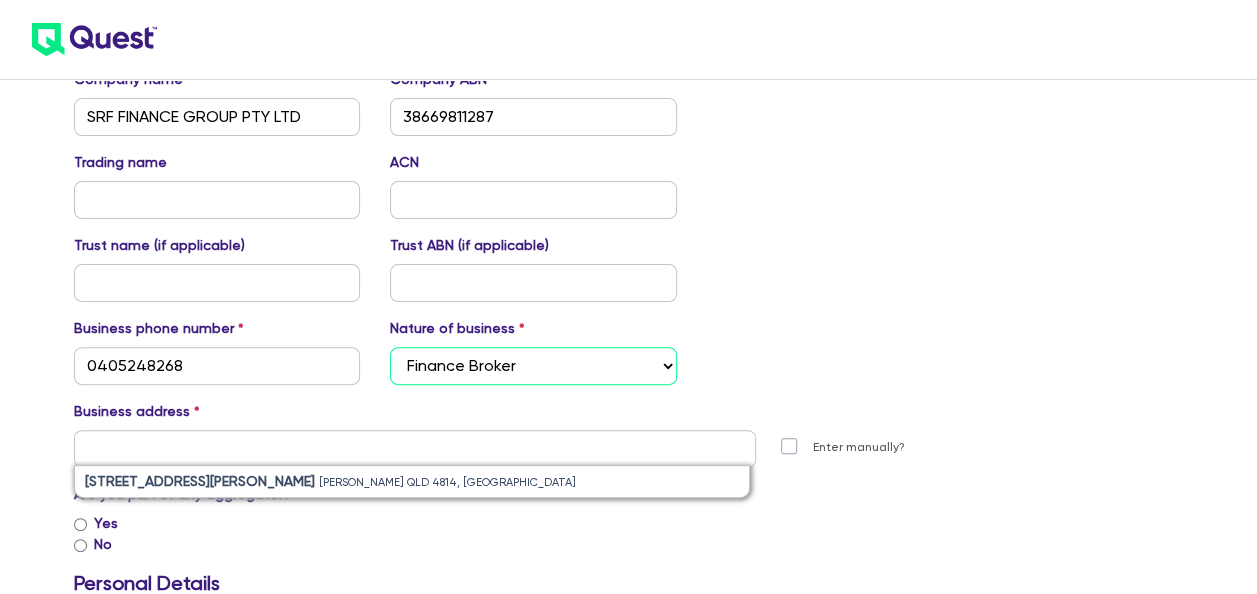 scroll, scrollTop: 200, scrollLeft: 0, axis: vertical 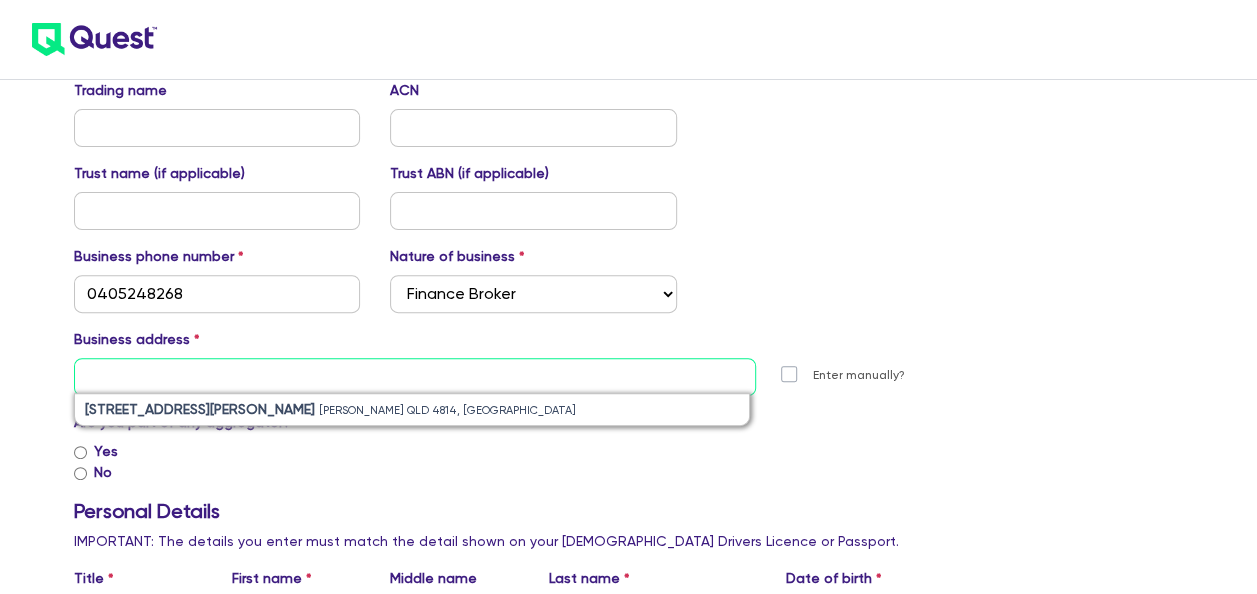 click at bounding box center [415, 377] 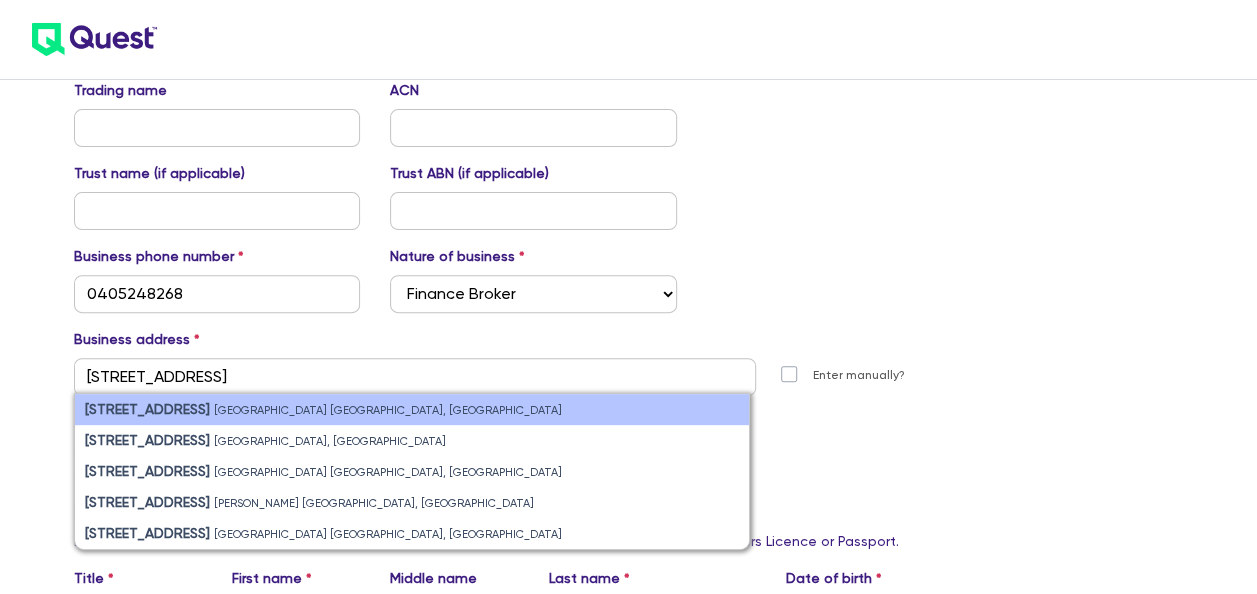 click on "[STREET_ADDRESS]" at bounding box center [412, 409] 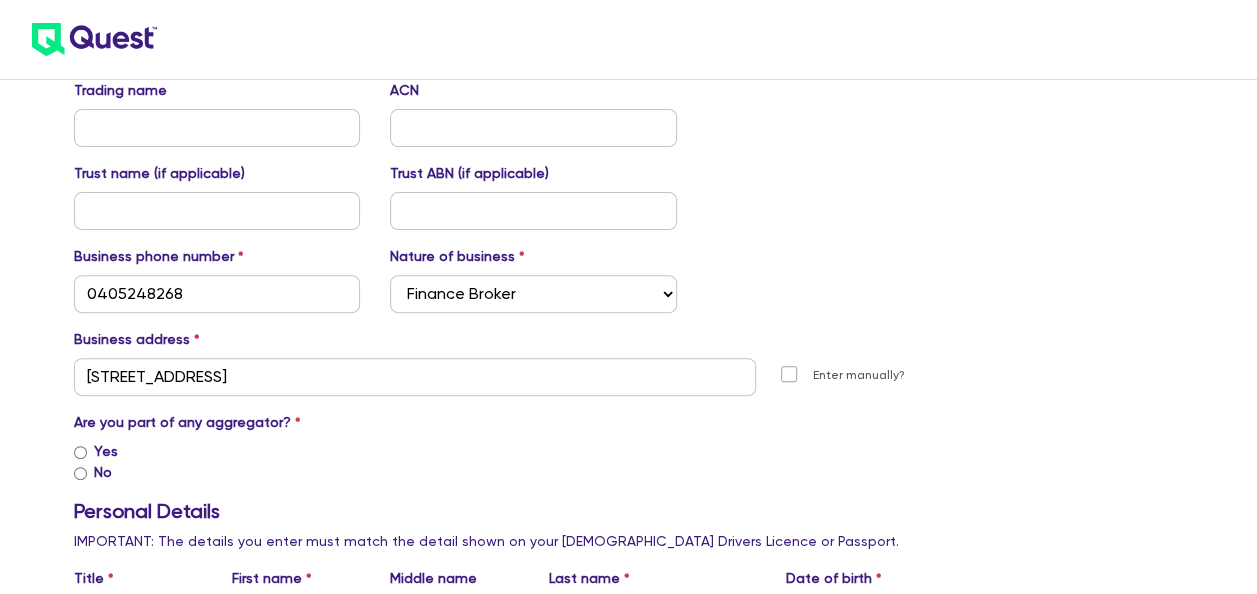 click on "Yes" at bounding box center (534, 451) 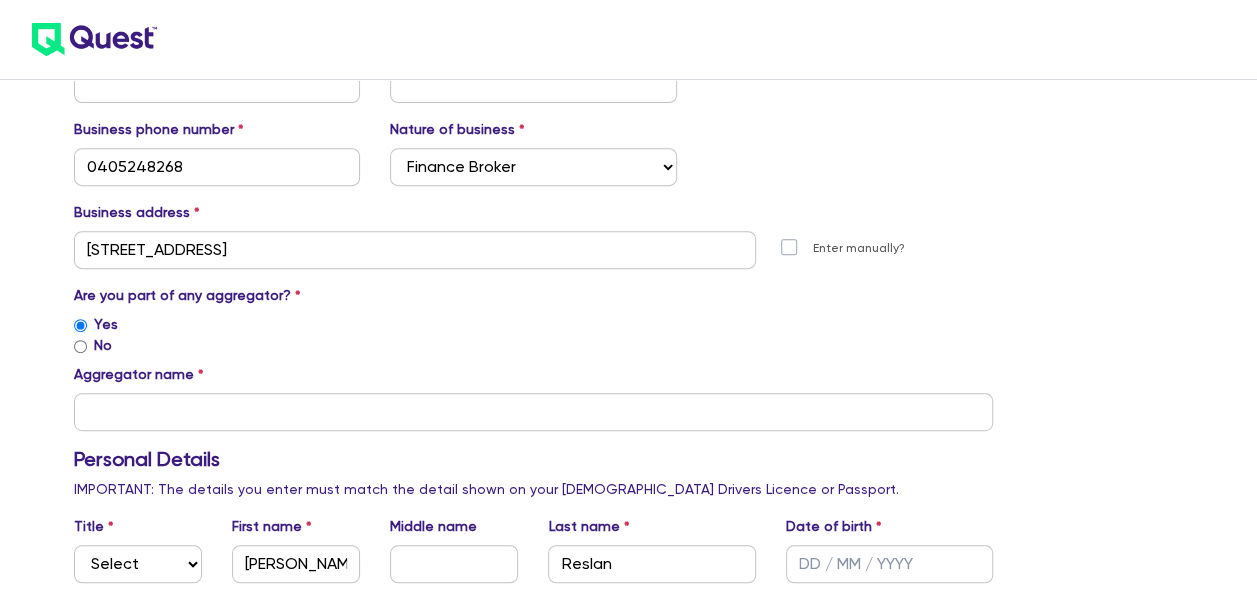 scroll, scrollTop: 400, scrollLeft: 0, axis: vertical 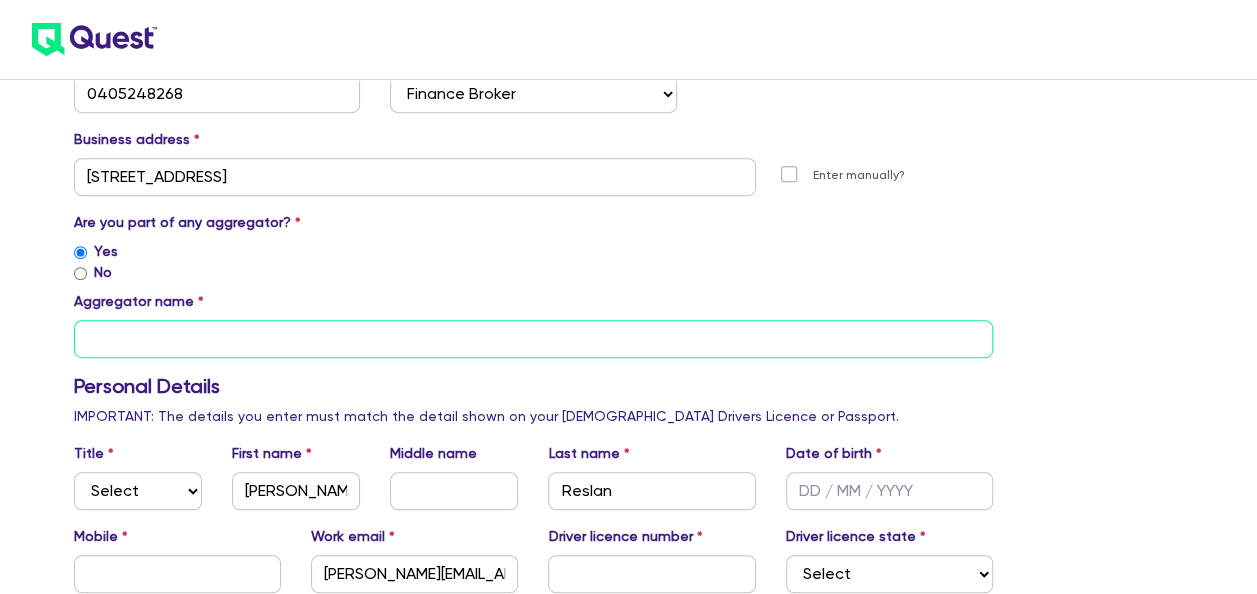 click at bounding box center [534, 339] 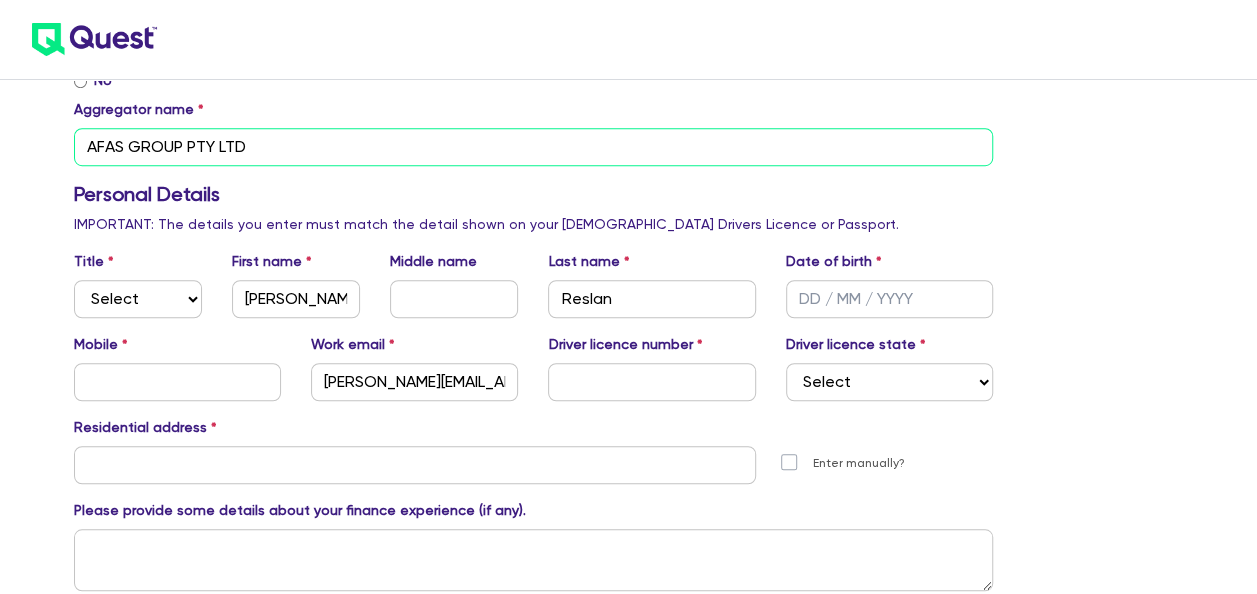 scroll, scrollTop: 700, scrollLeft: 0, axis: vertical 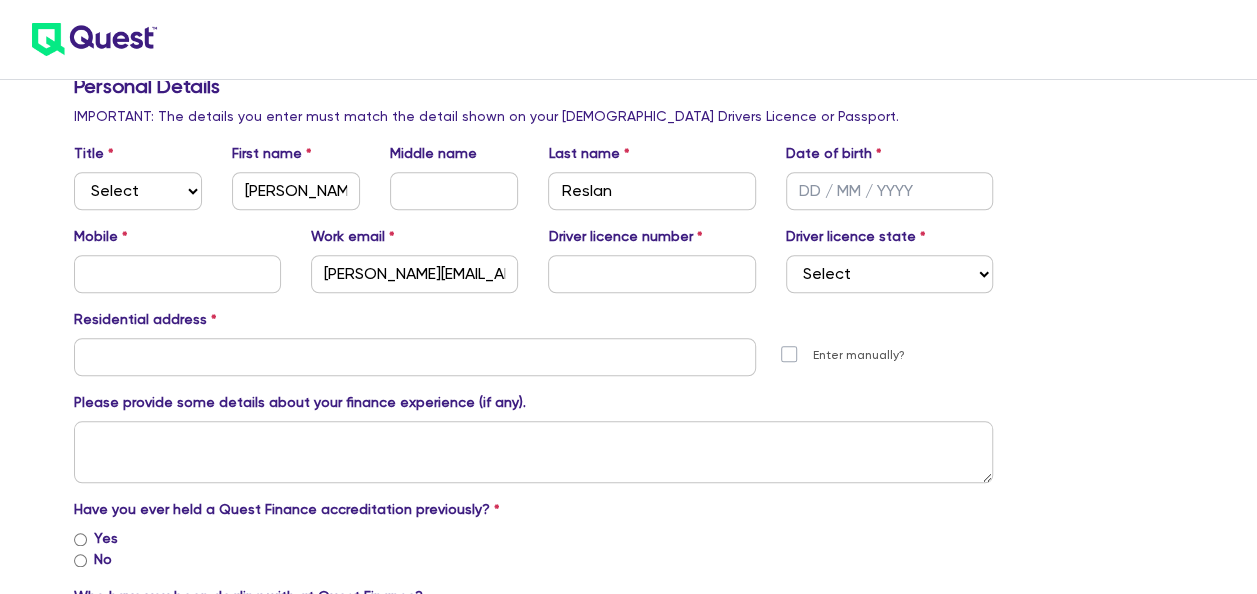 type on "AFAS GROUP PTY LTD" 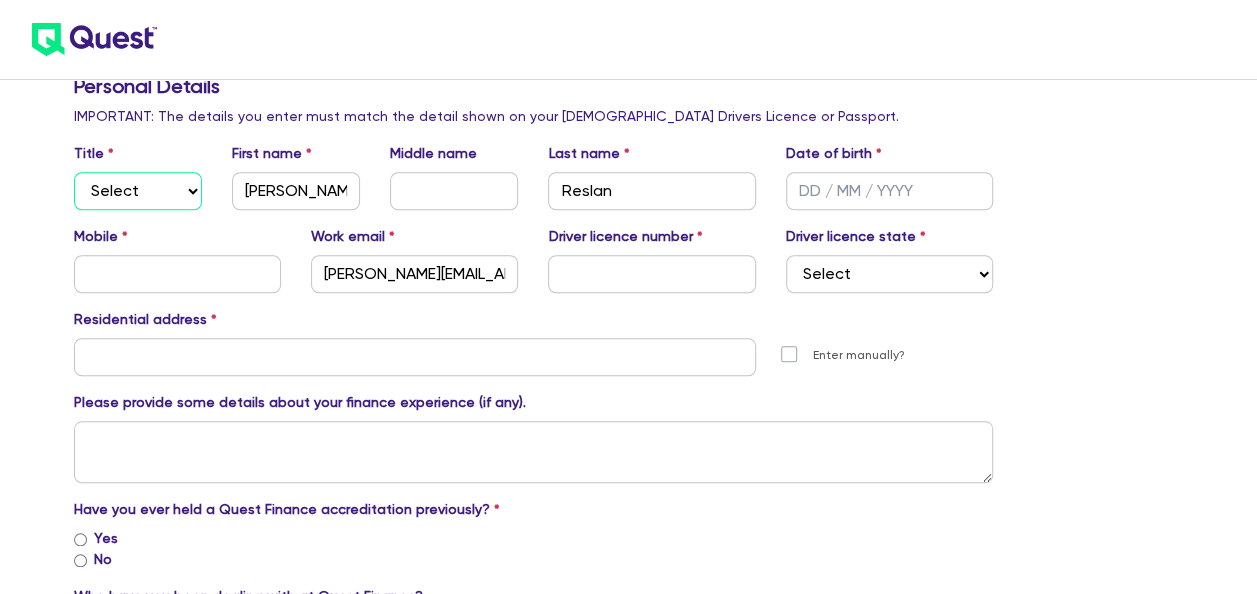 click on "Select Mr Mrs Ms Miss Dr" at bounding box center [138, 191] 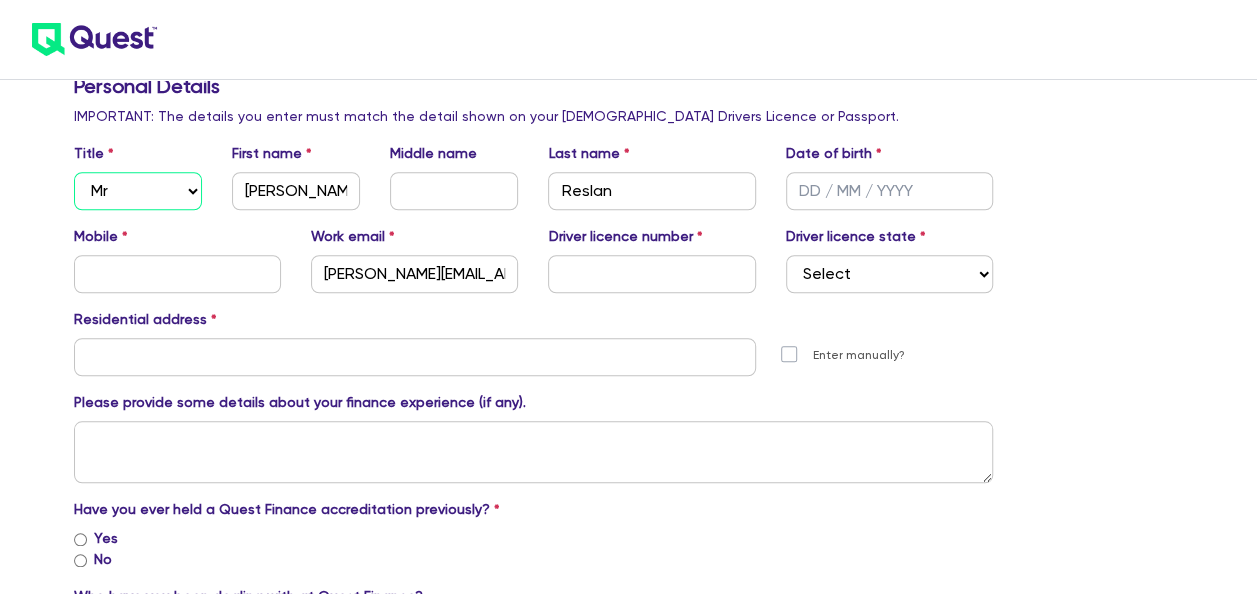 click on "Select Mr Mrs Ms Miss Dr" at bounding box center [138, 191] 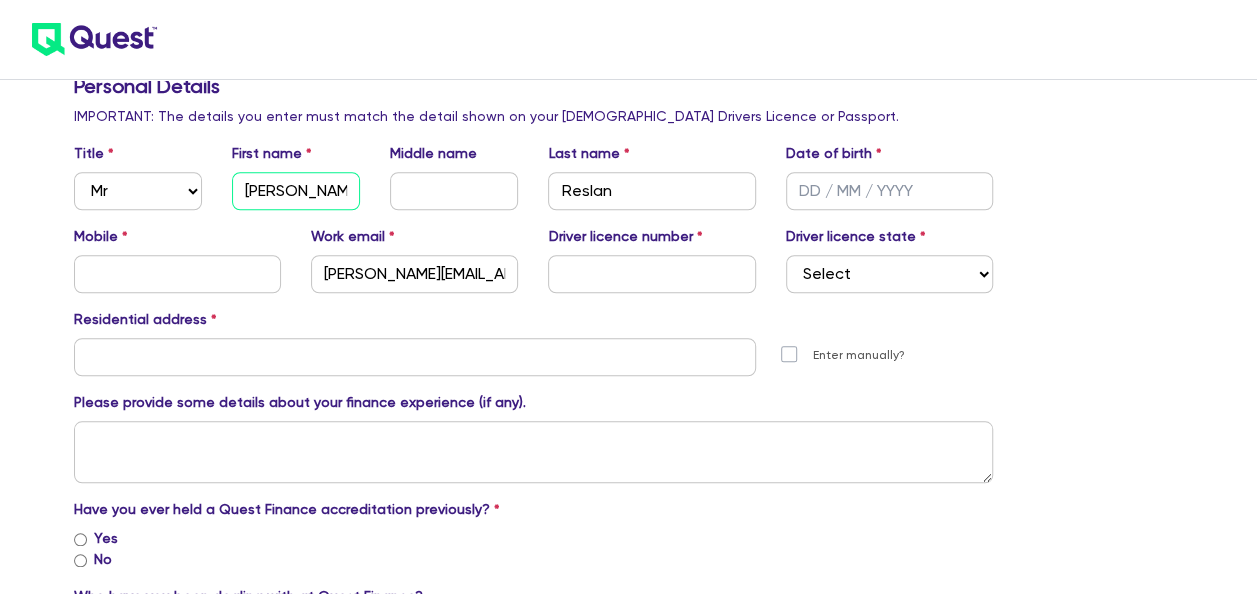 click on "[PERSON_NAME]" at bounding box center (296, 191) 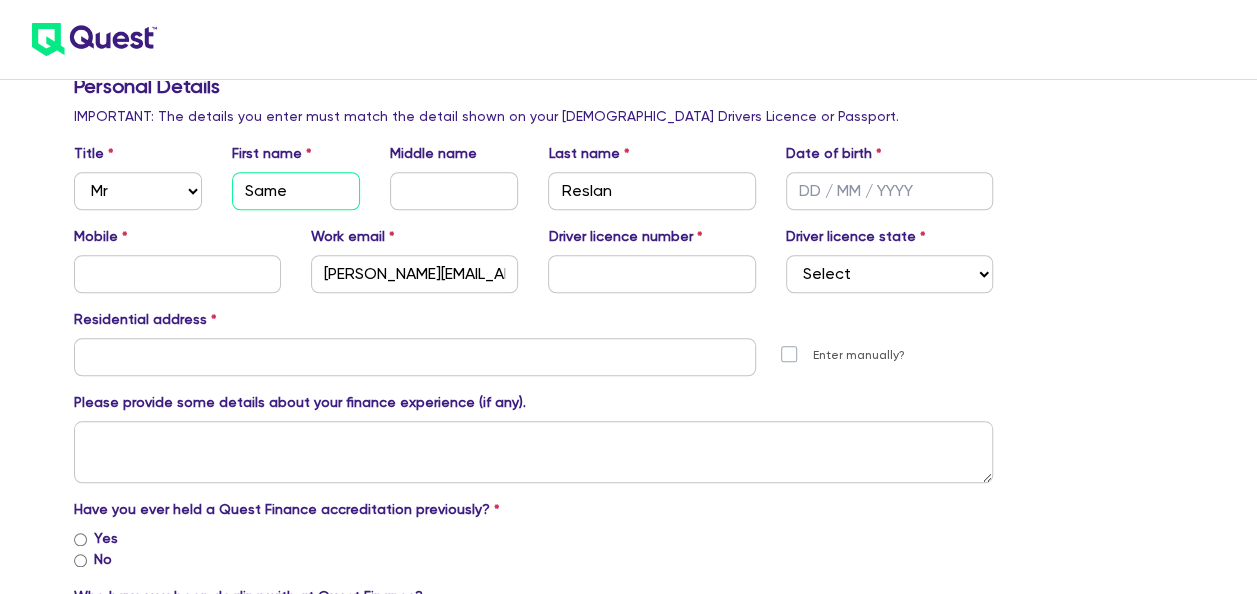 type on "[PERSON_NAME]" 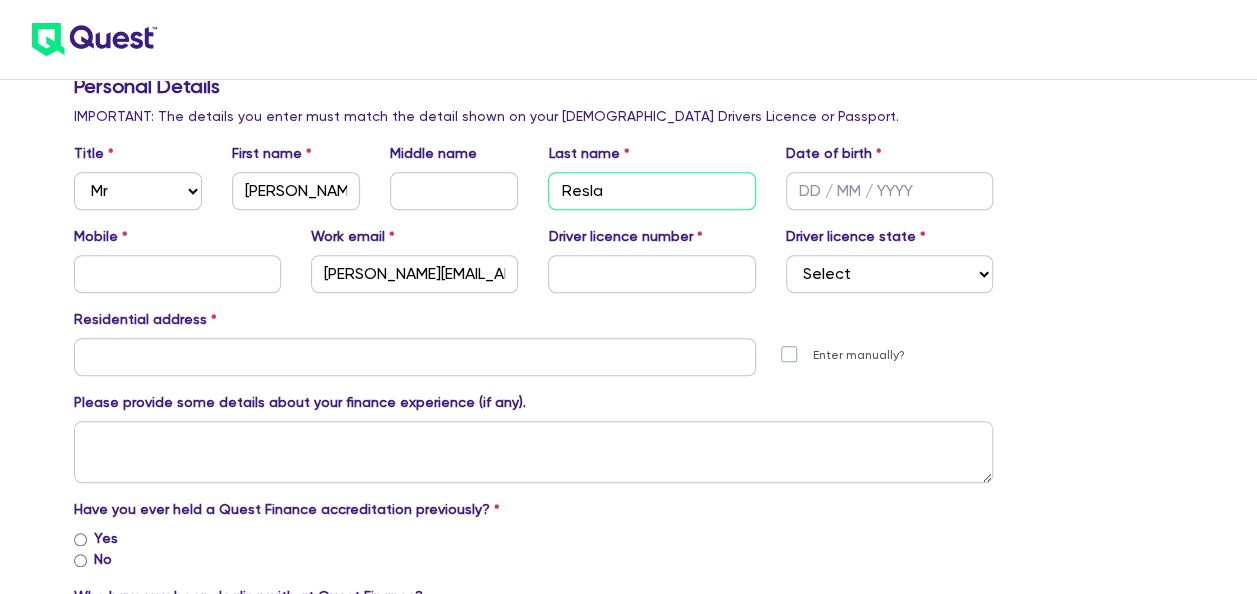 type on "Reslan" 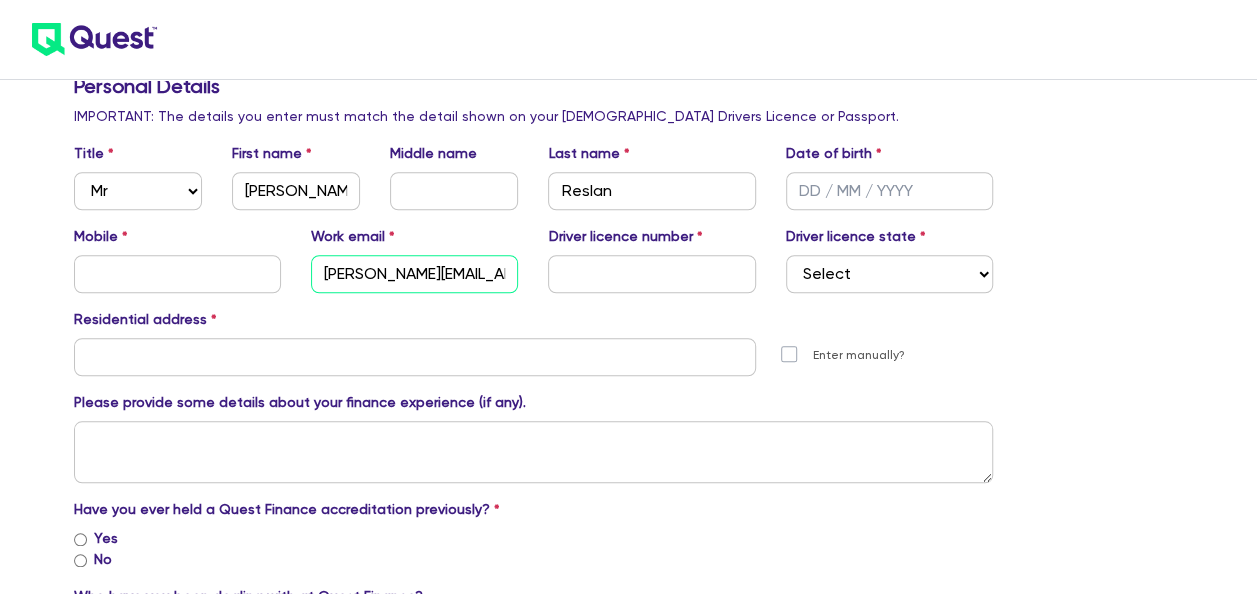 click on "[PERSON_NAME][EMAIL_ADDRESS][DOMAIN_NAME]" at bounding box center [414, 274] 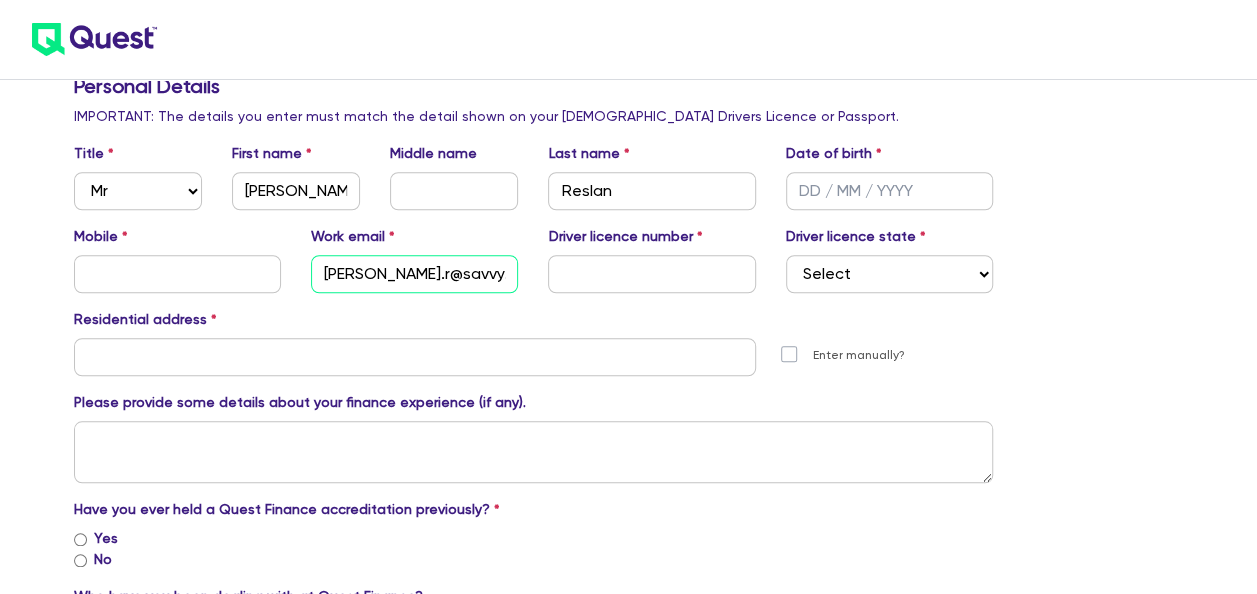 type on "[PERSON_NAME][EMAIL_ADDRESS][DOMAIN_NAME]" 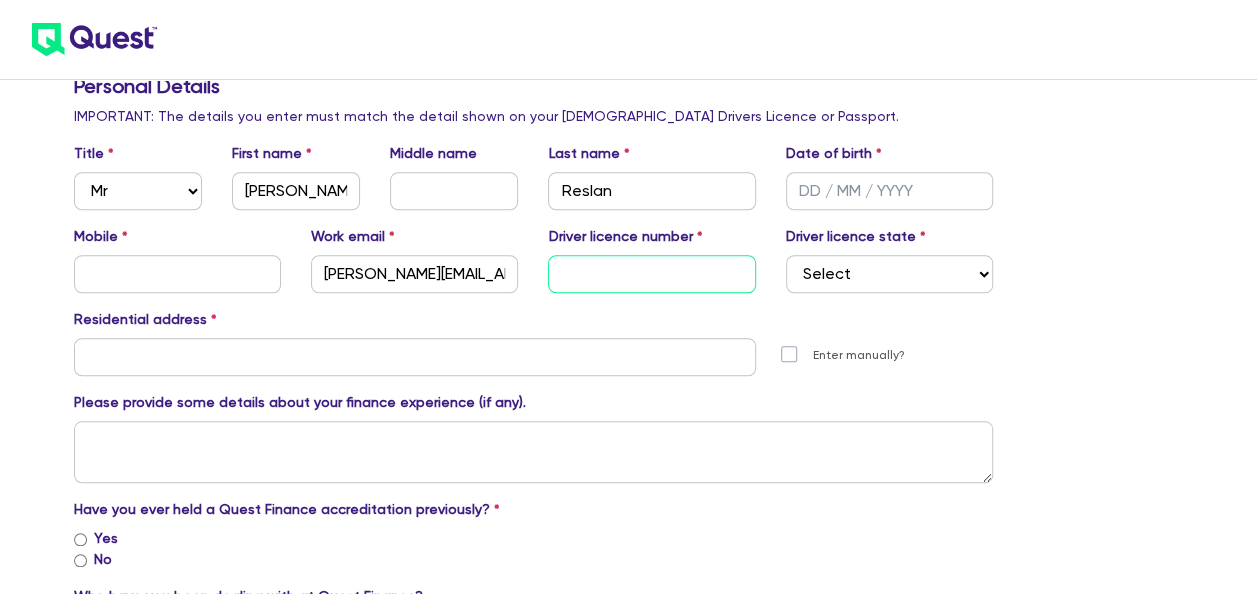 click at bounding box center [651, 274] 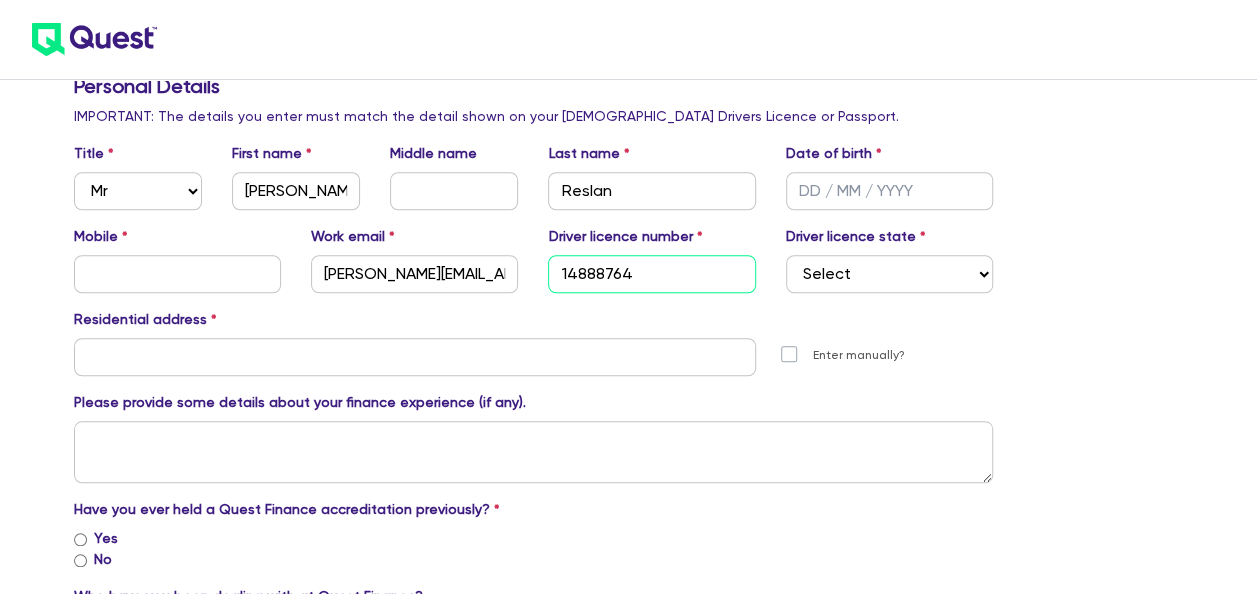 type on "14888764" 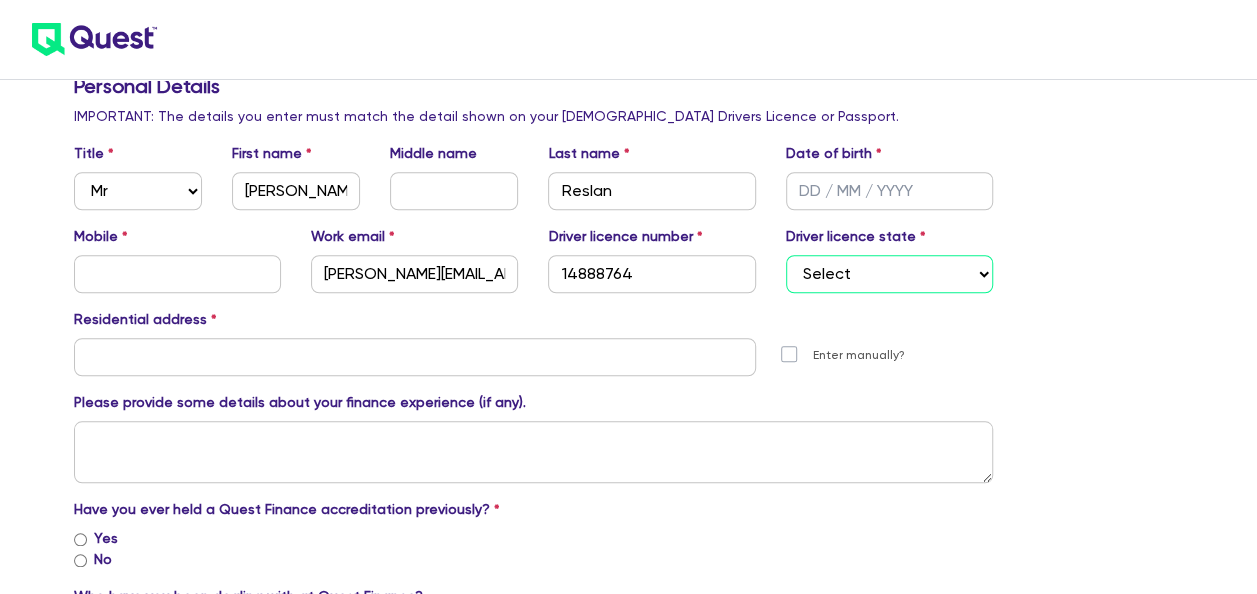 click on "Select [GEOGRAPHIC_DATA] [GEOGRAPHIC_DATA] [GEOGRAPHIC_DATA] [GEOGRAPHIC_DATA] [GEOGRAPHIC_DATA] SA [GEOGRAPHIC_DATA] [GEOGRAPHIC_DATA]" at bounding box center (889, 274) 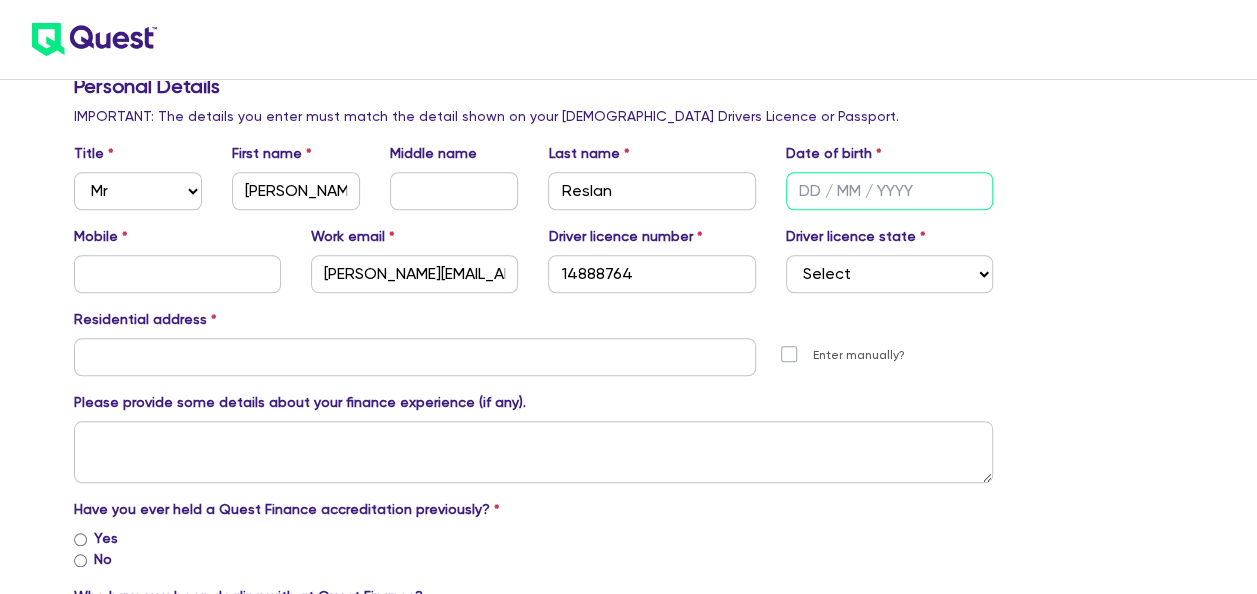 click at bounding box center (889, 191) 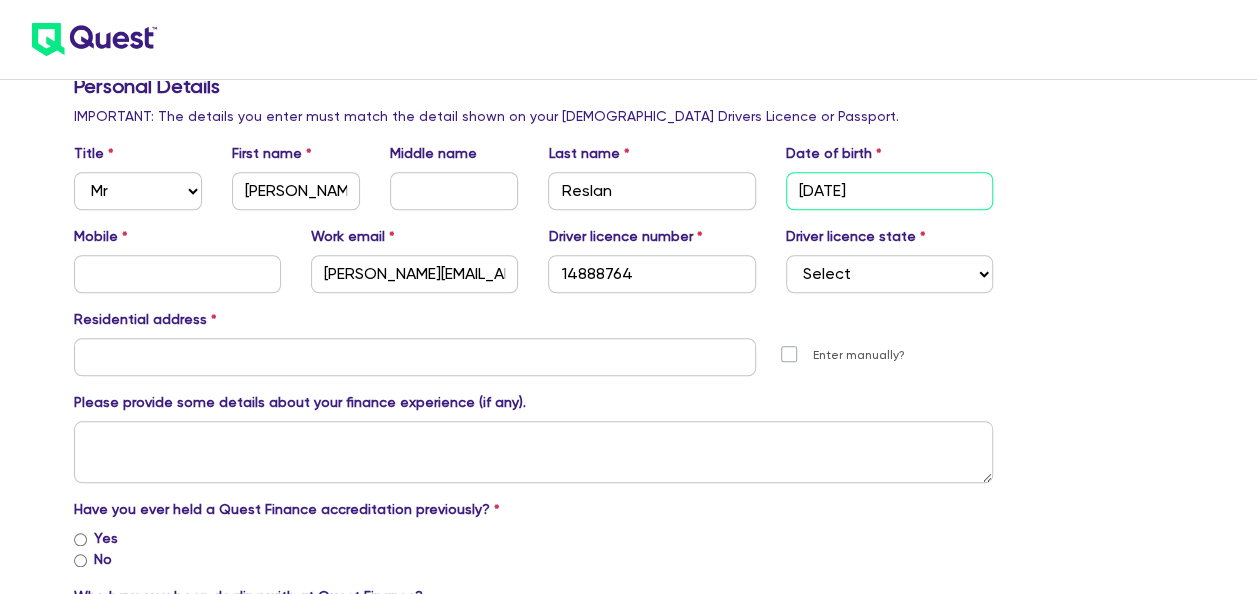 type on "[DATE]" 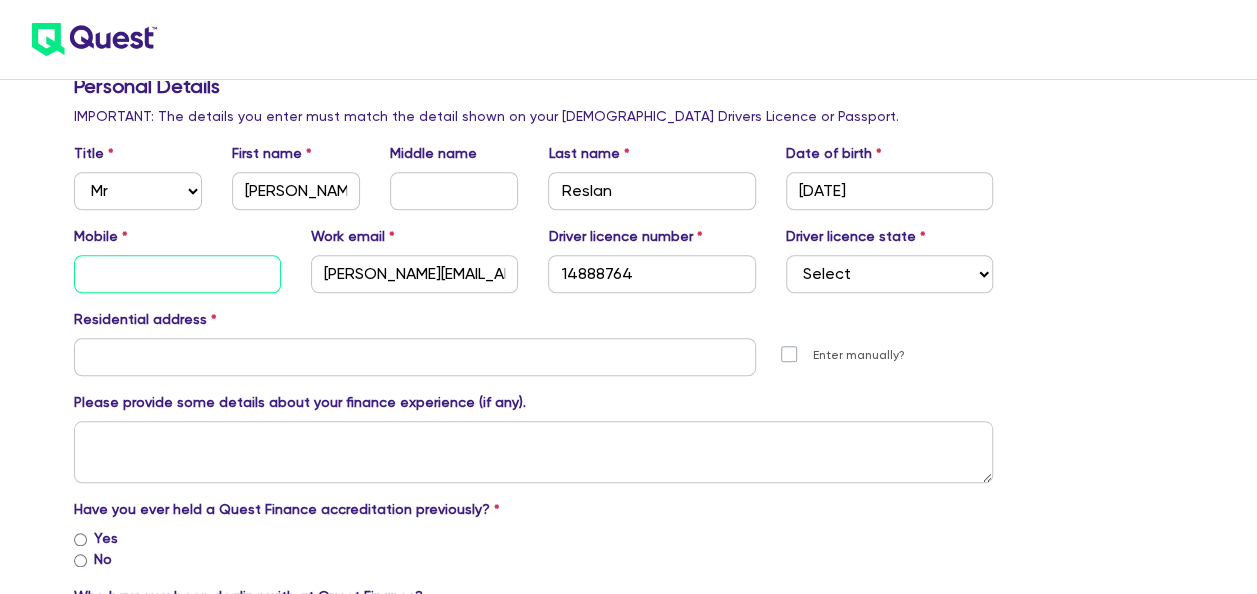 click at bounding box center (177, 274) 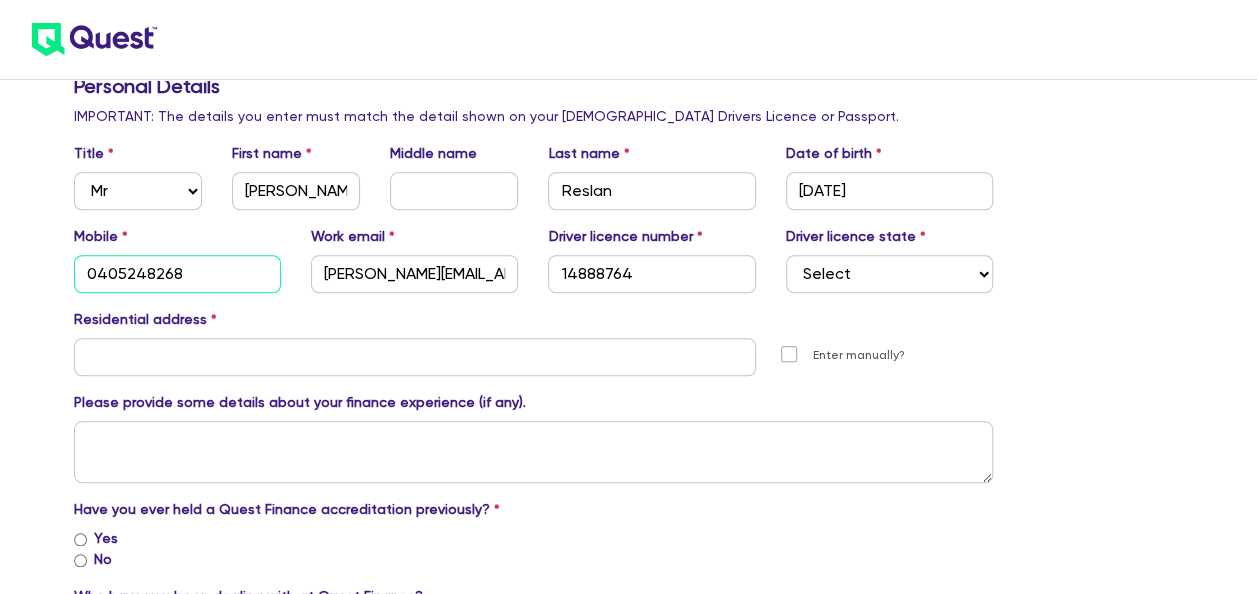 type on "0405248268" 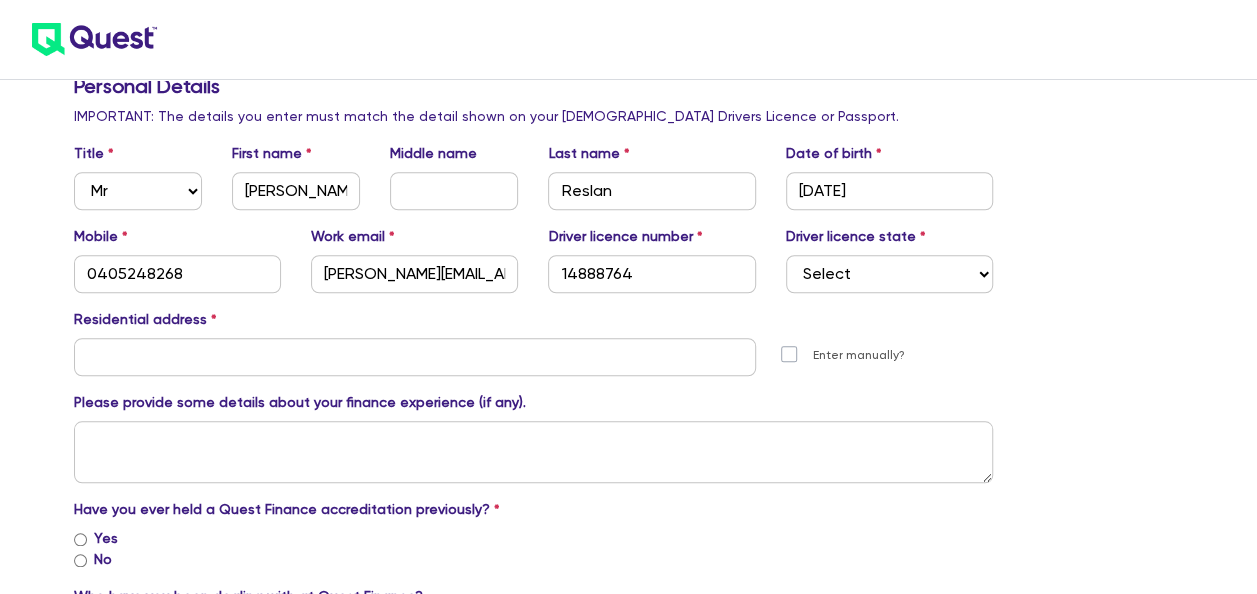 click on "Residential address" at bounding box center (534, 323) 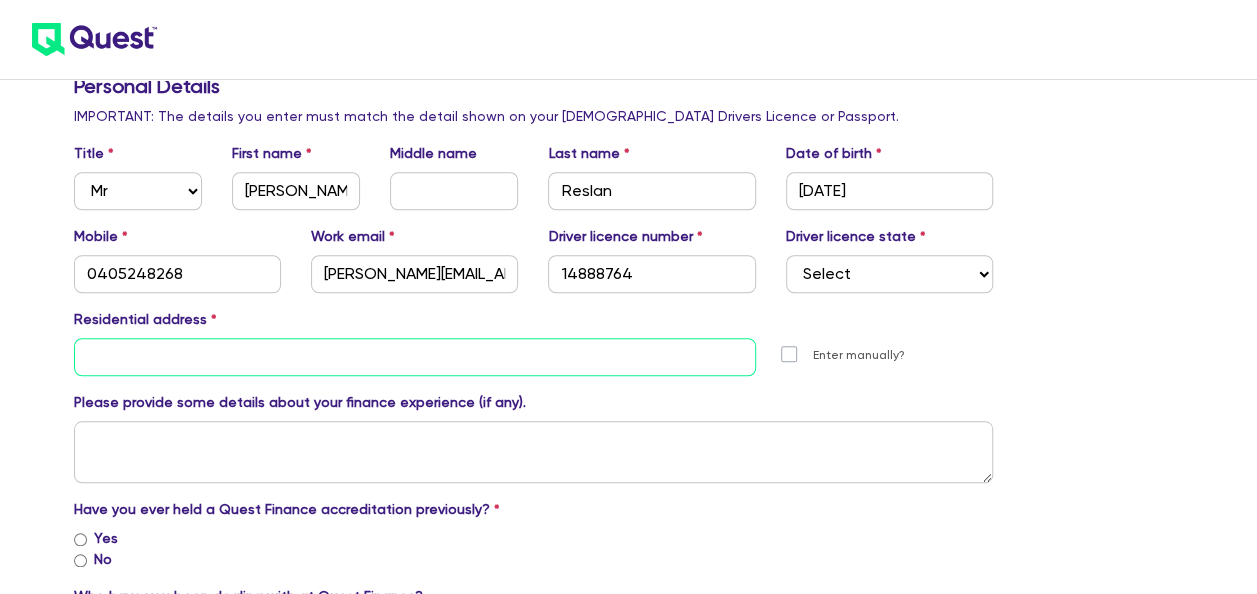 click at bounding box center [415, 357] 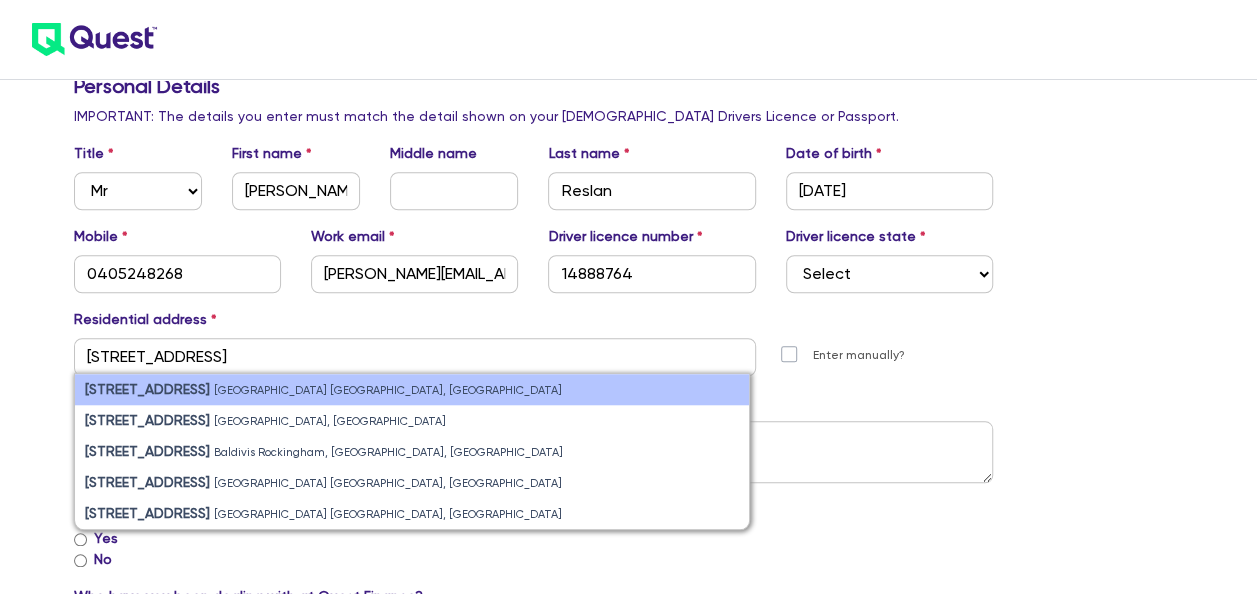 click on "[STREET_ADDRESS]" at bounding box center (412, 389) 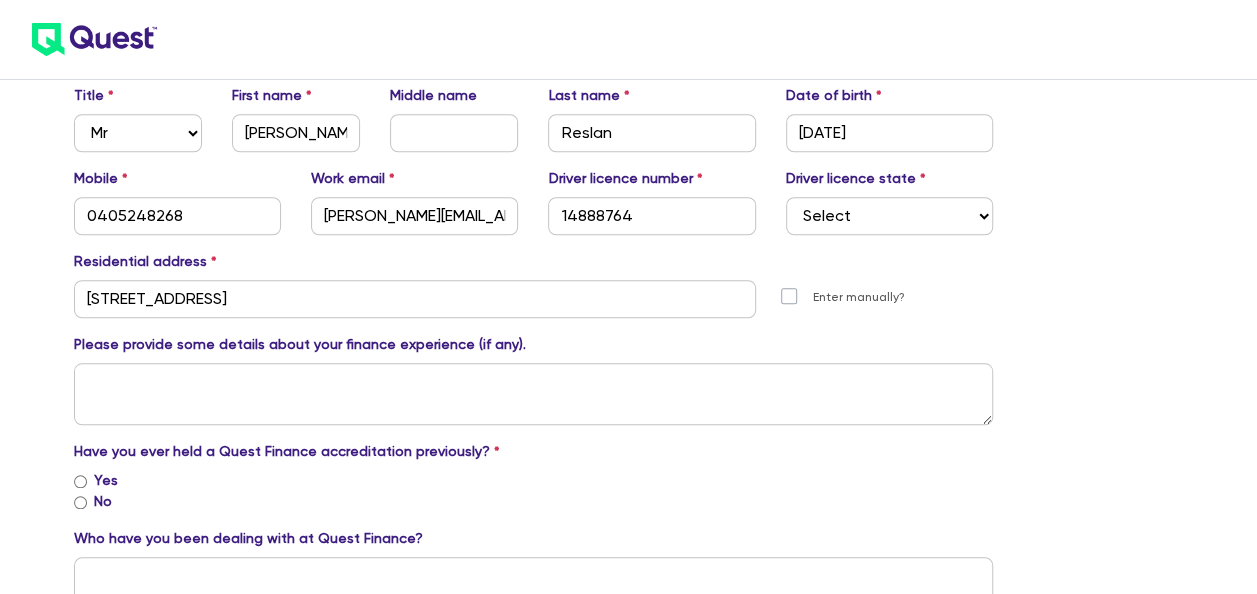 scroll, scrollTop: 800, scrollLeft: 0, axis: vertical 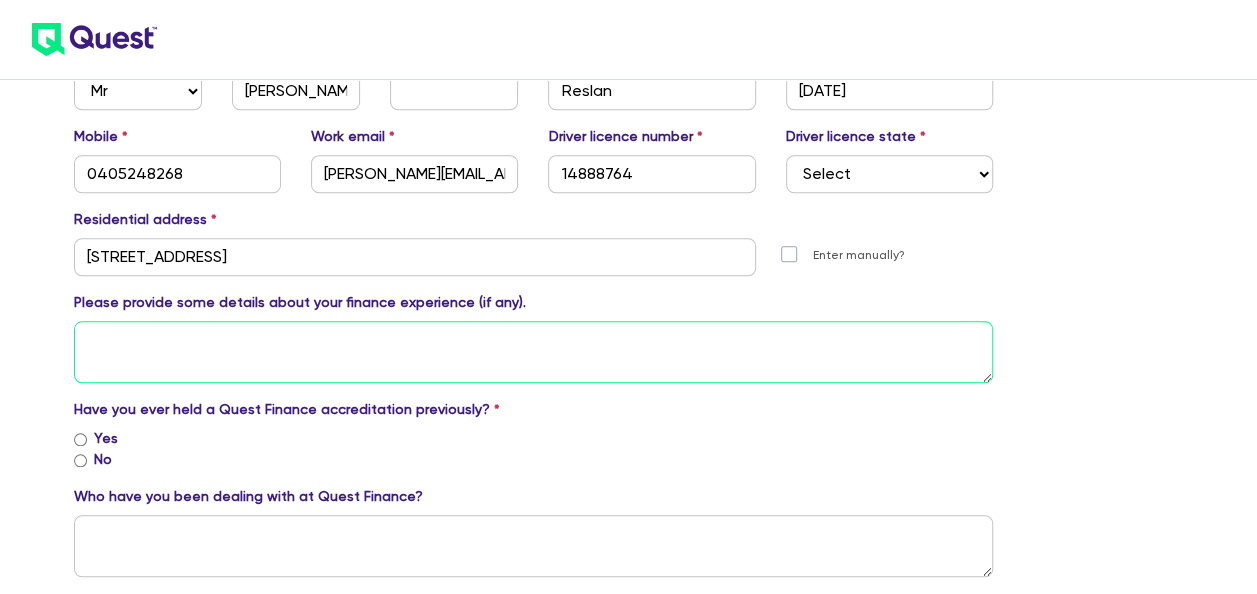 click at bounding box center (534, 352) 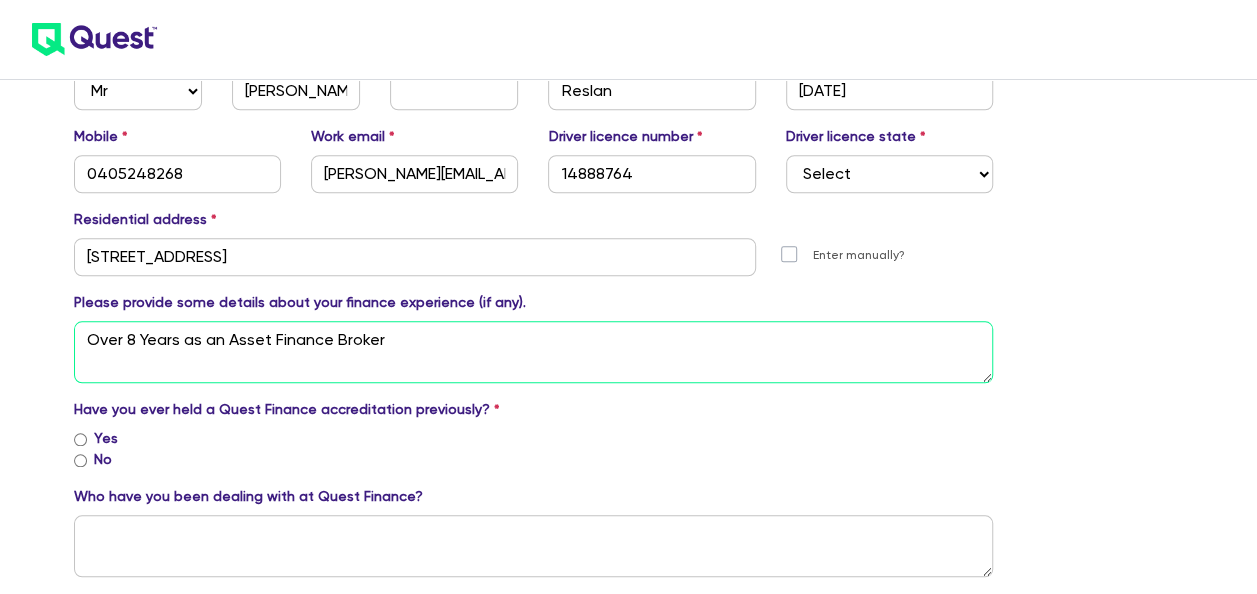 type on "Over 8 Years as an Asset Finance Broker" 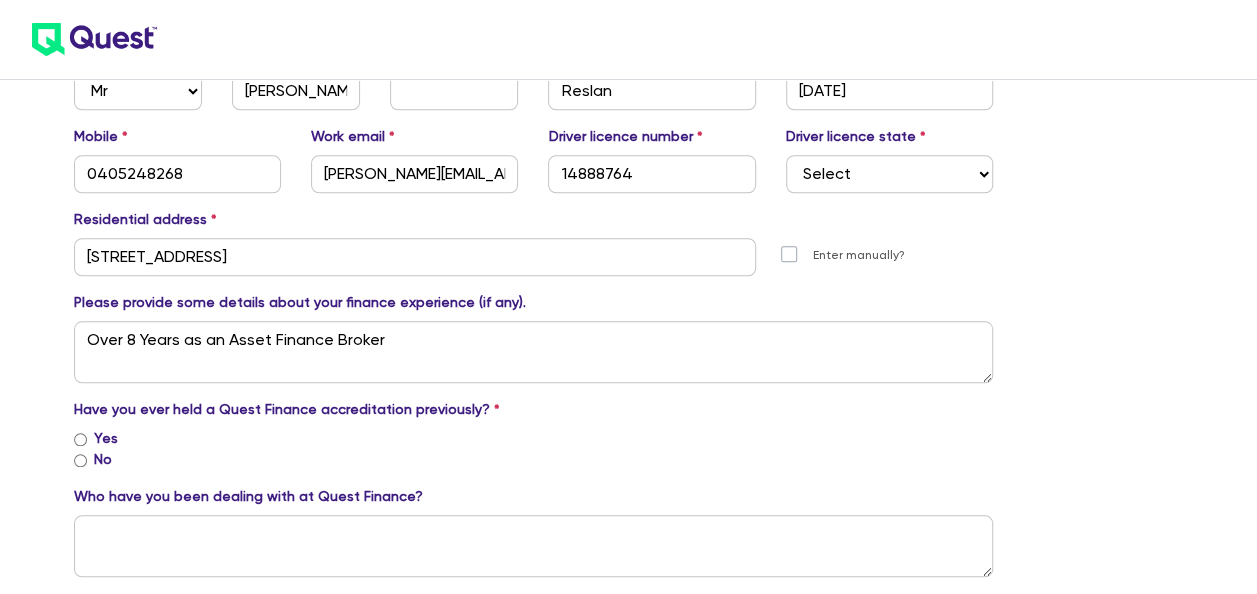 click on "No" at bounding box center (534, 459) 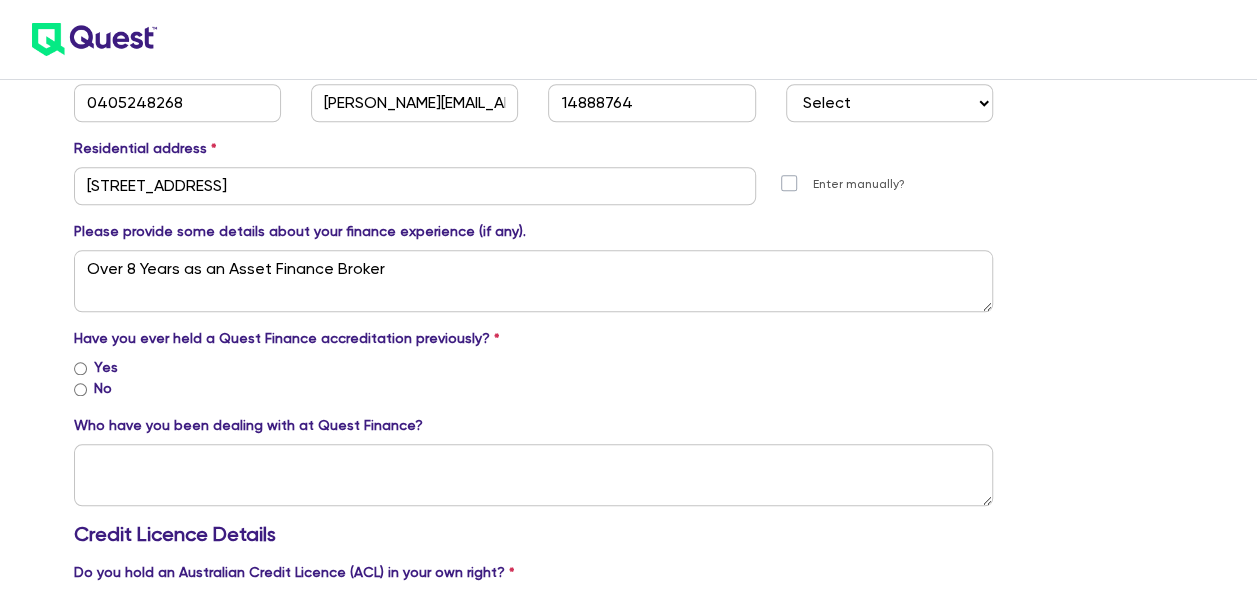 scroll, scrollTop: 900, scrollLeft: 0, axis: vertical 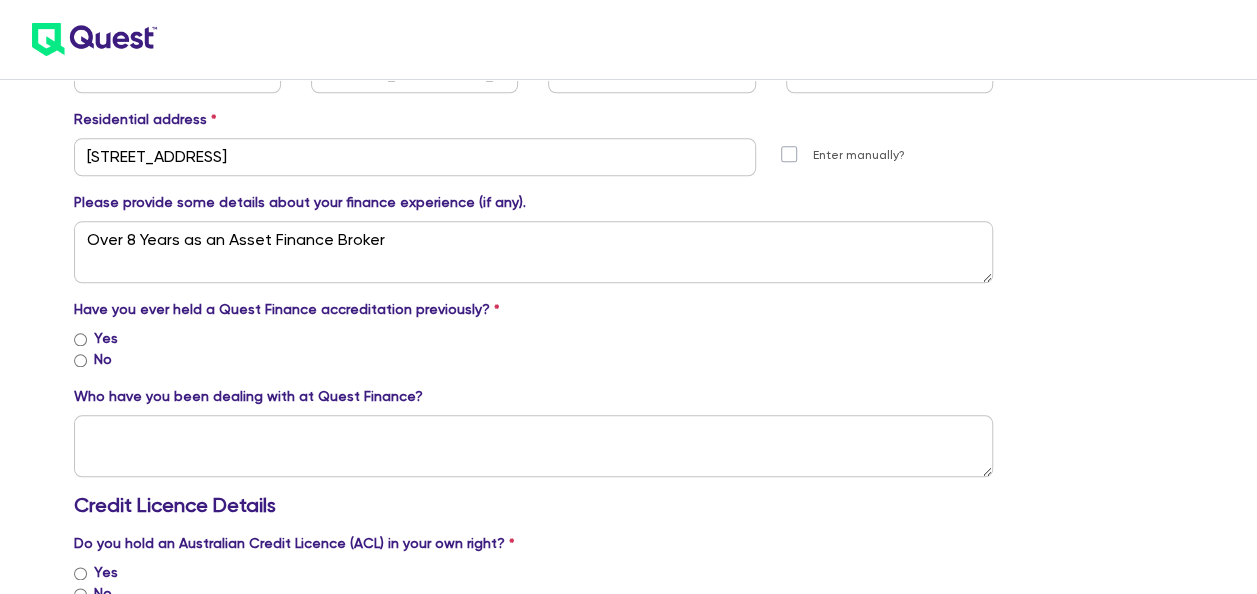 click on "No" at bounding box center [80, 360] 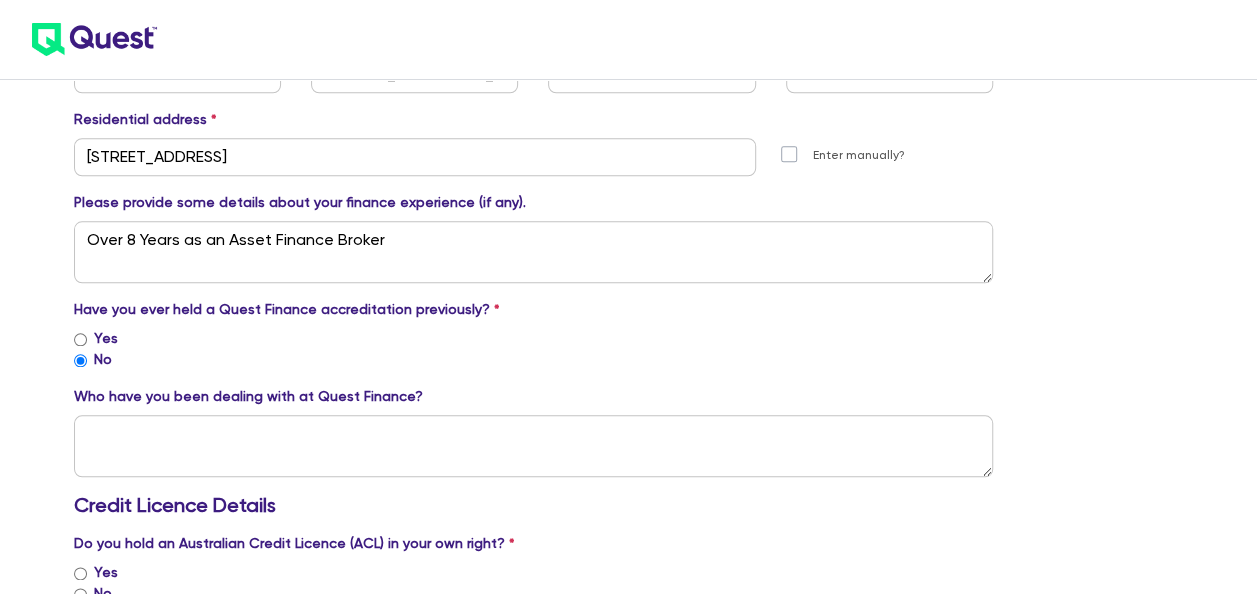 scroll, scrollTop: 1000, scrollLeft: 0, axis: vertical 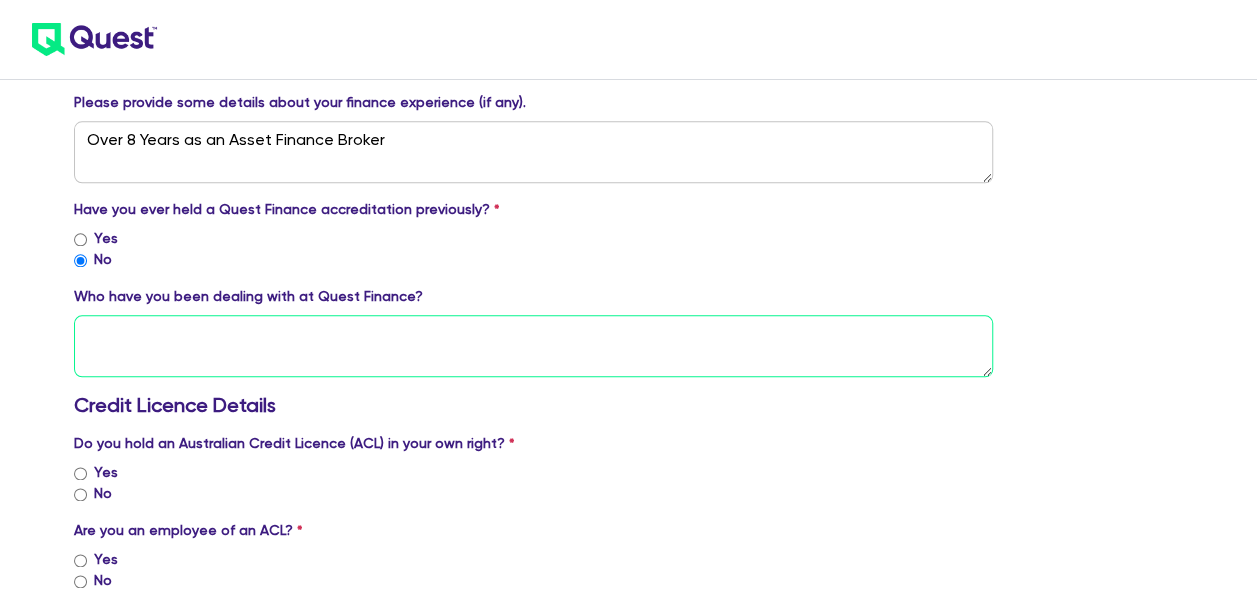 click at bounding box center (534, 346) 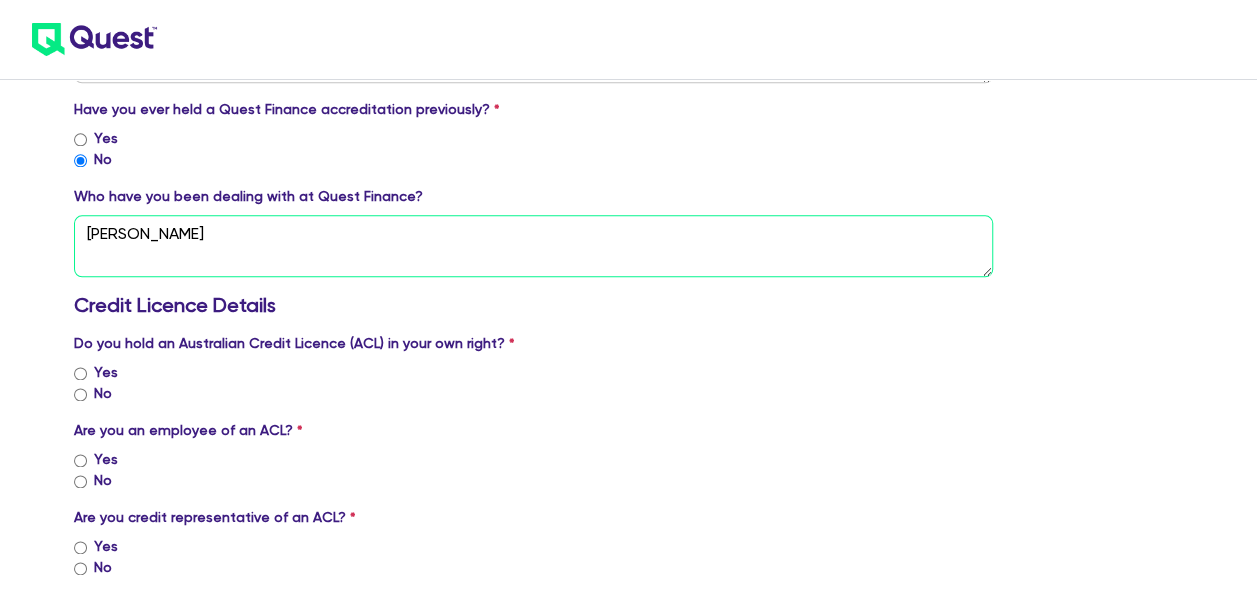 scroll, scrollTop: 1200, scrollLeft: 0, axis: vertical 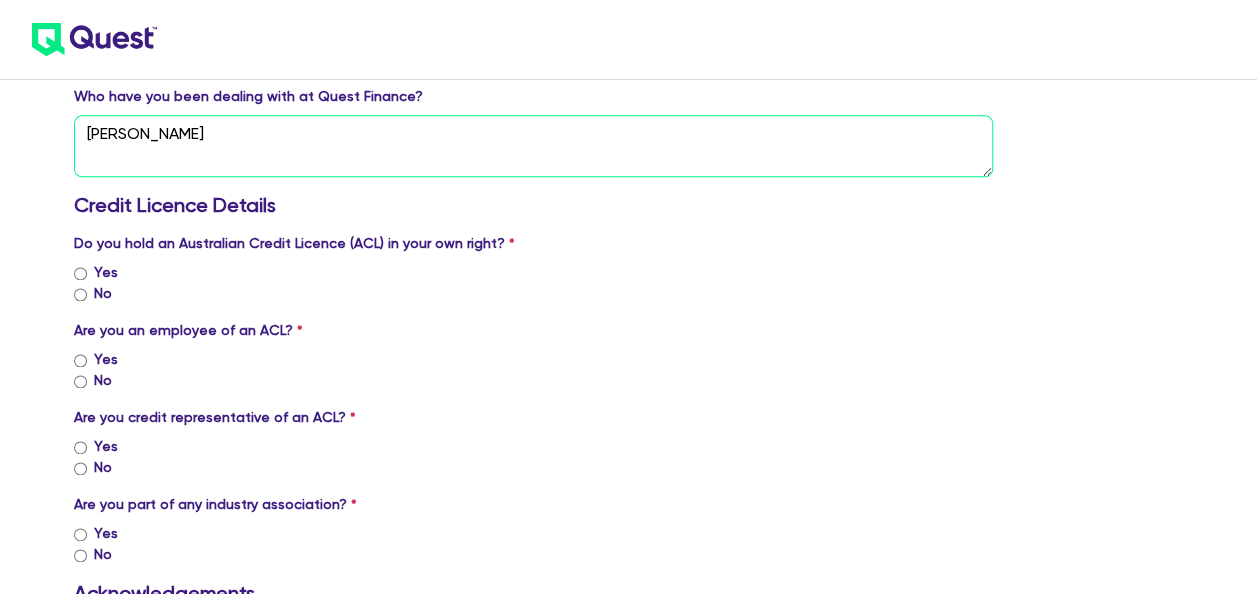 type on "[PERSON_NAME]" 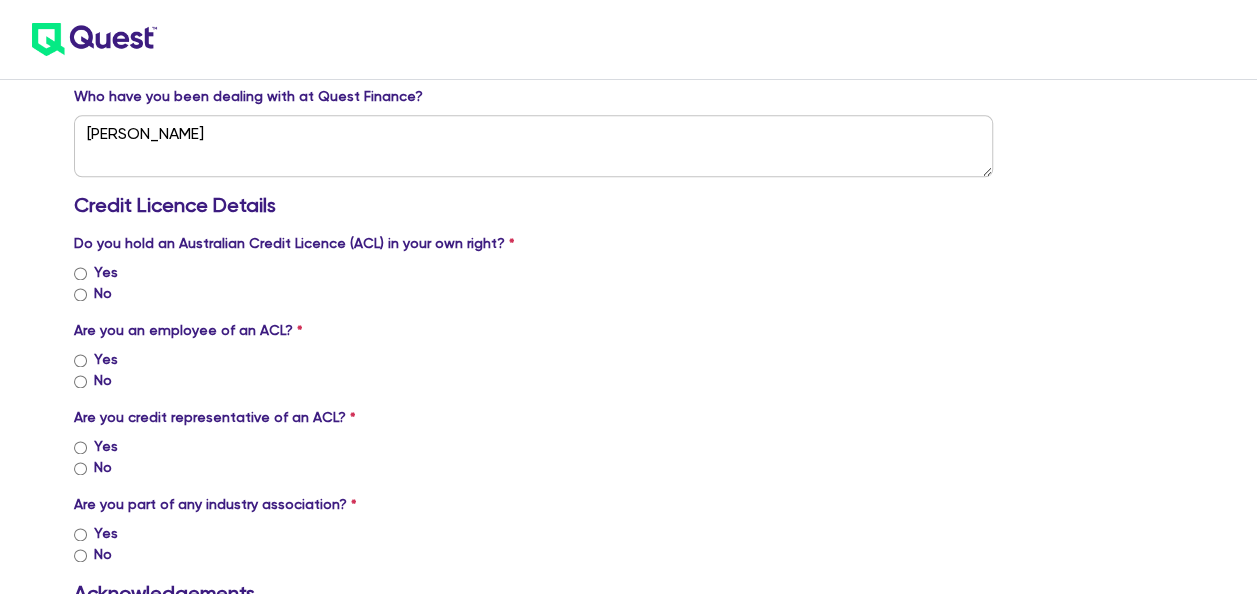 click on "No" at bounding box center [103, 293] 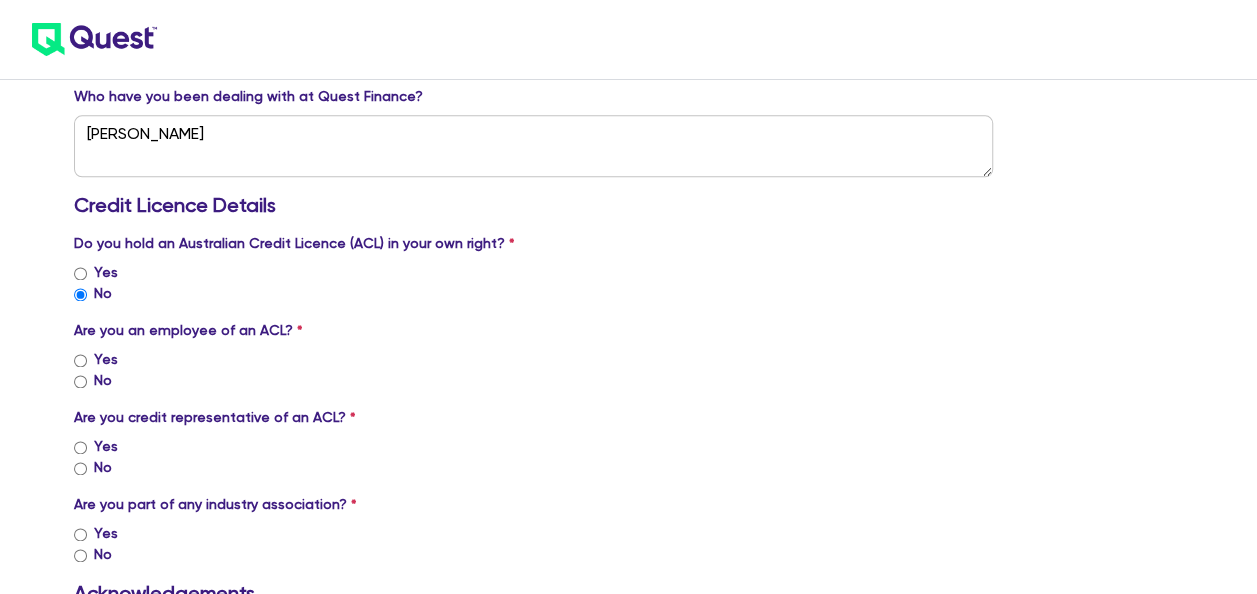 click on "Yes" at bounding box center [534, 359] 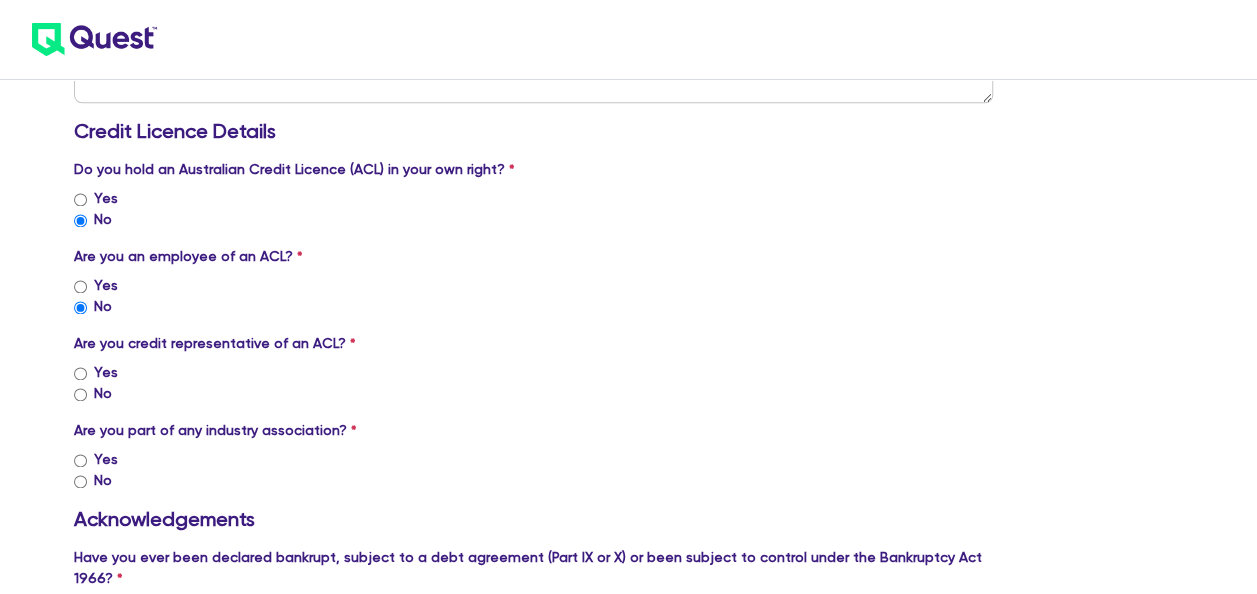 scroll, scrollTop: 1300, scrollLeft: 0, axis: vertical 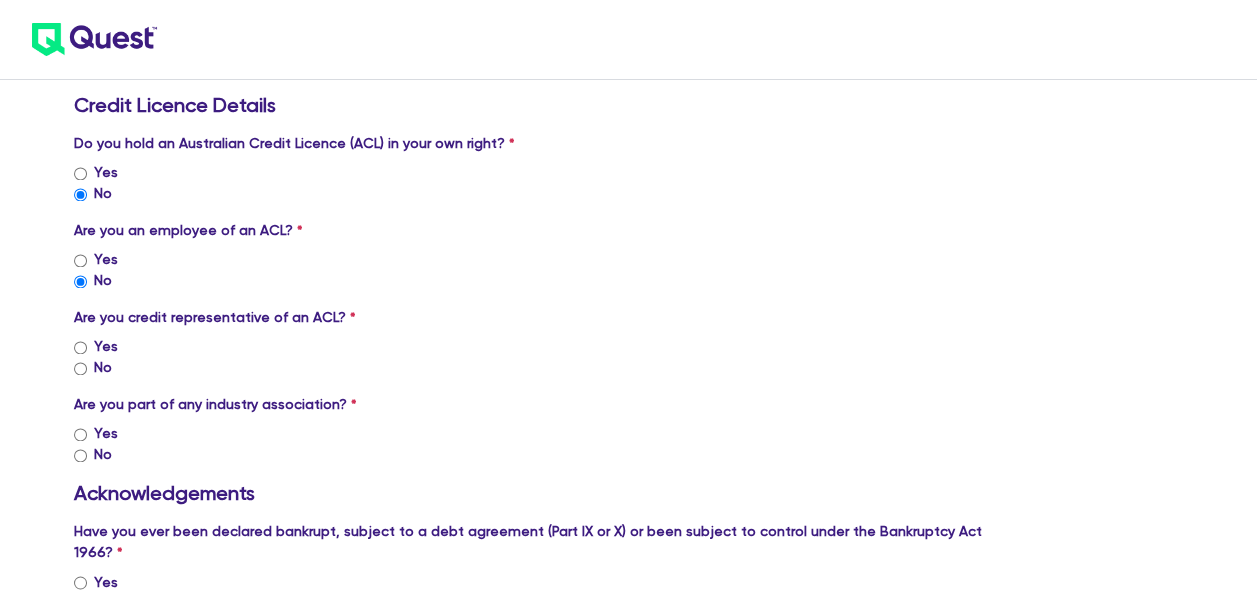 click on "Yes" at bounding box center [80, 347] 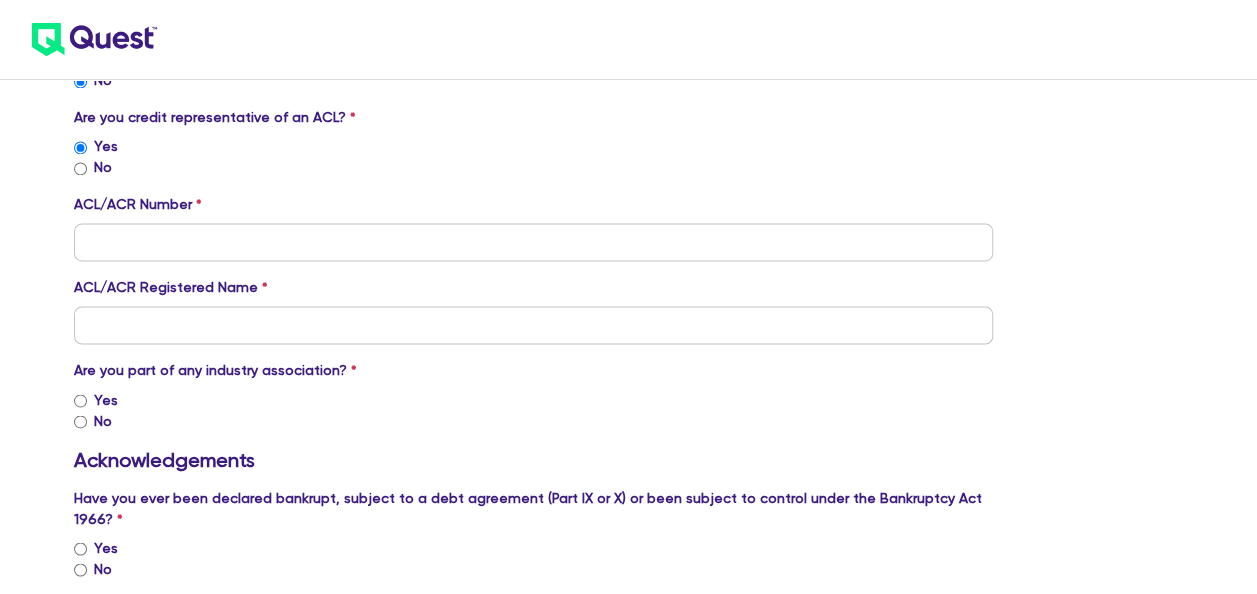 scroll, scrollTop: 1400, scrollLeft: 0, axis: vertical 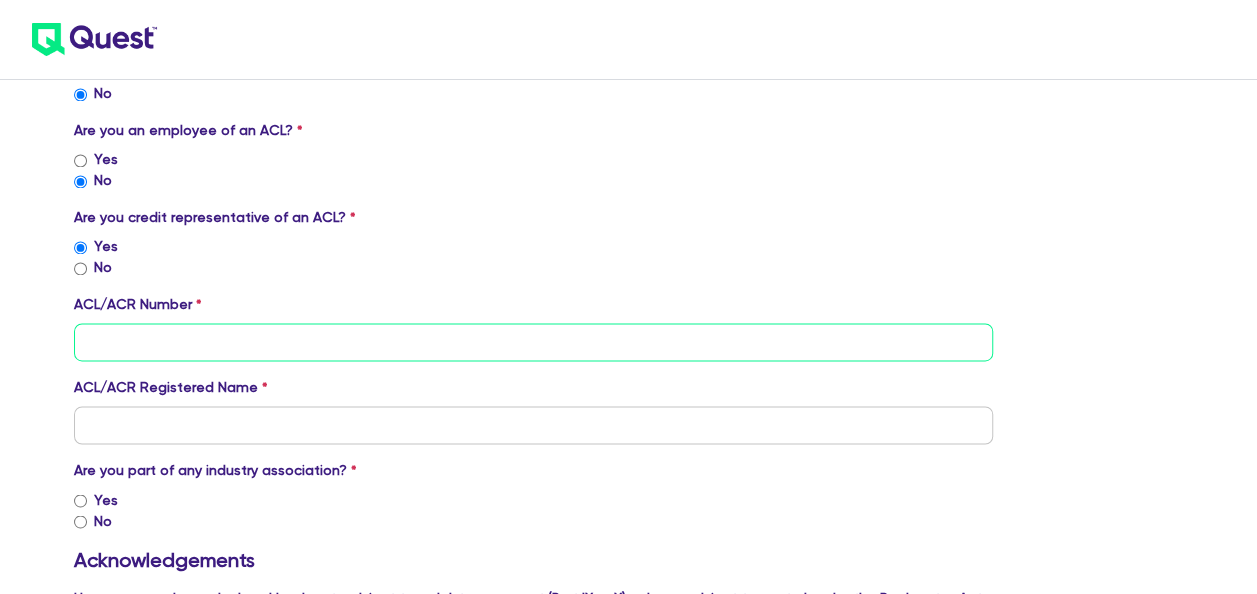 click at bounding box center [534, 342] 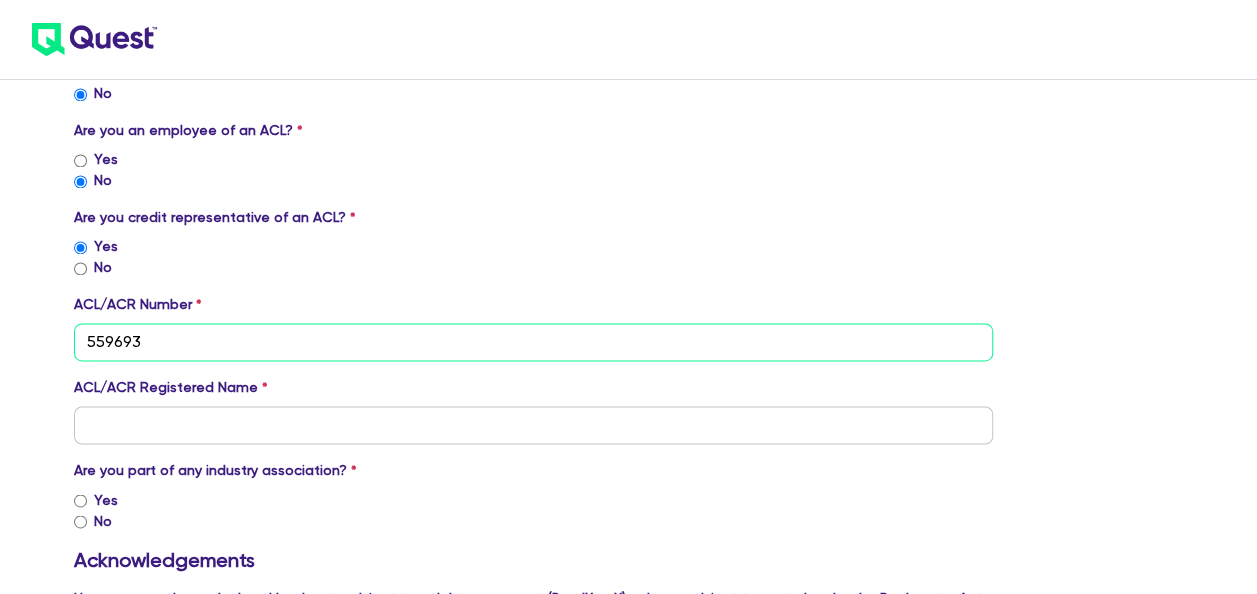 type on "559693" 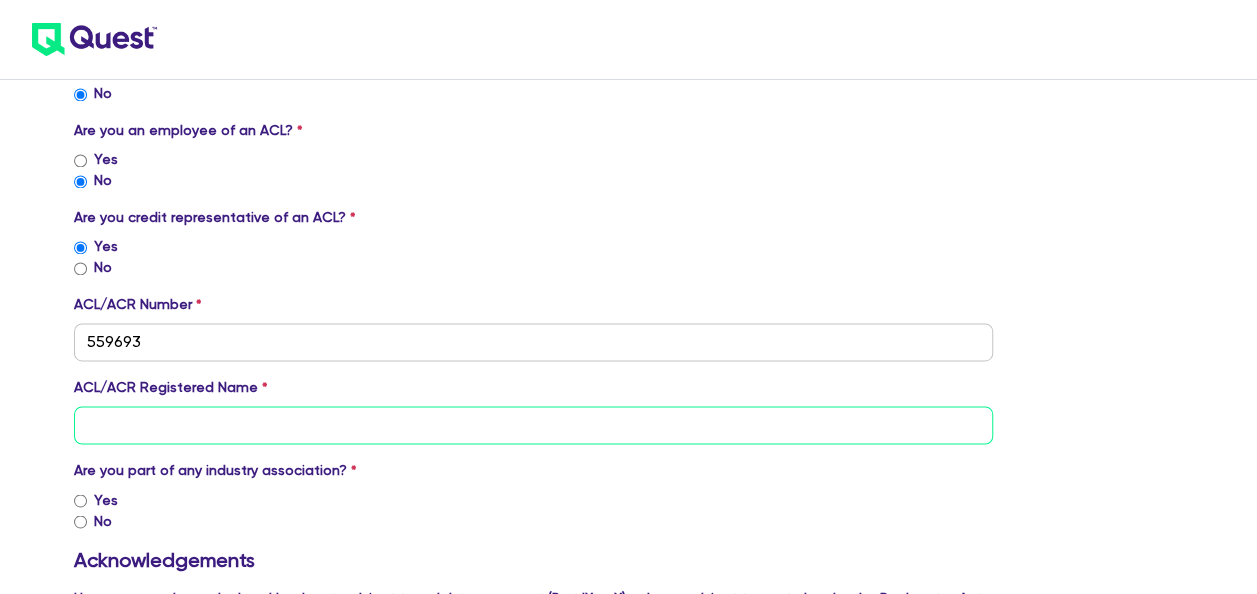 click at bounding box center [534, 425] 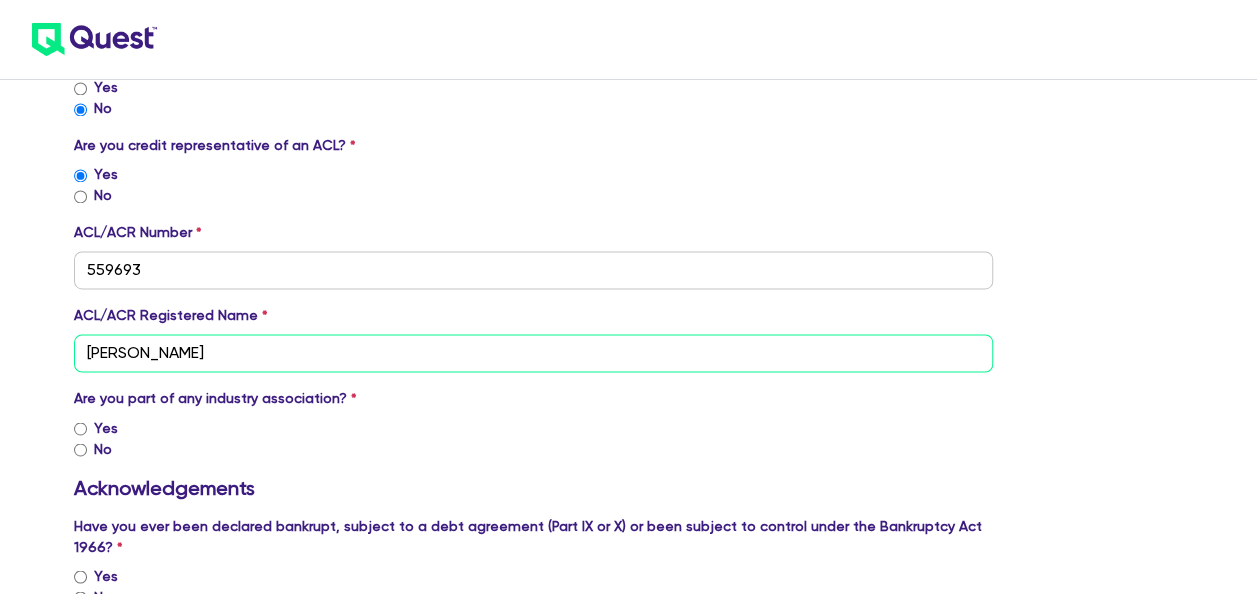 scroll, scrollTop: 1500, scrollLeft: 0, axis: vertical 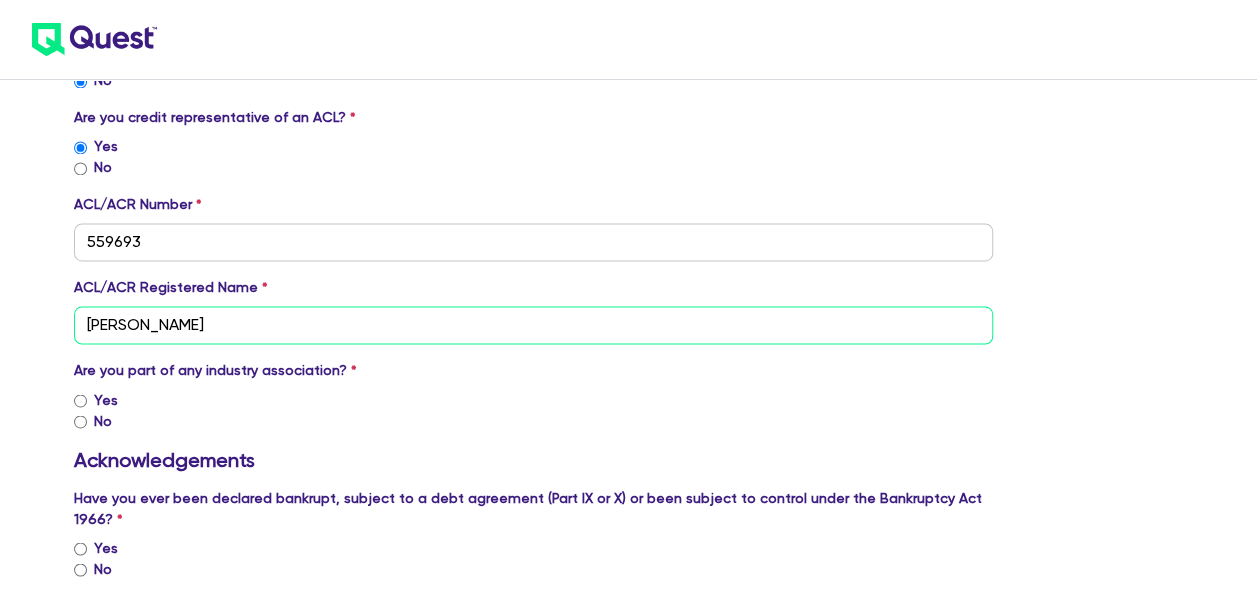 type on "[PERSON_NAME]" 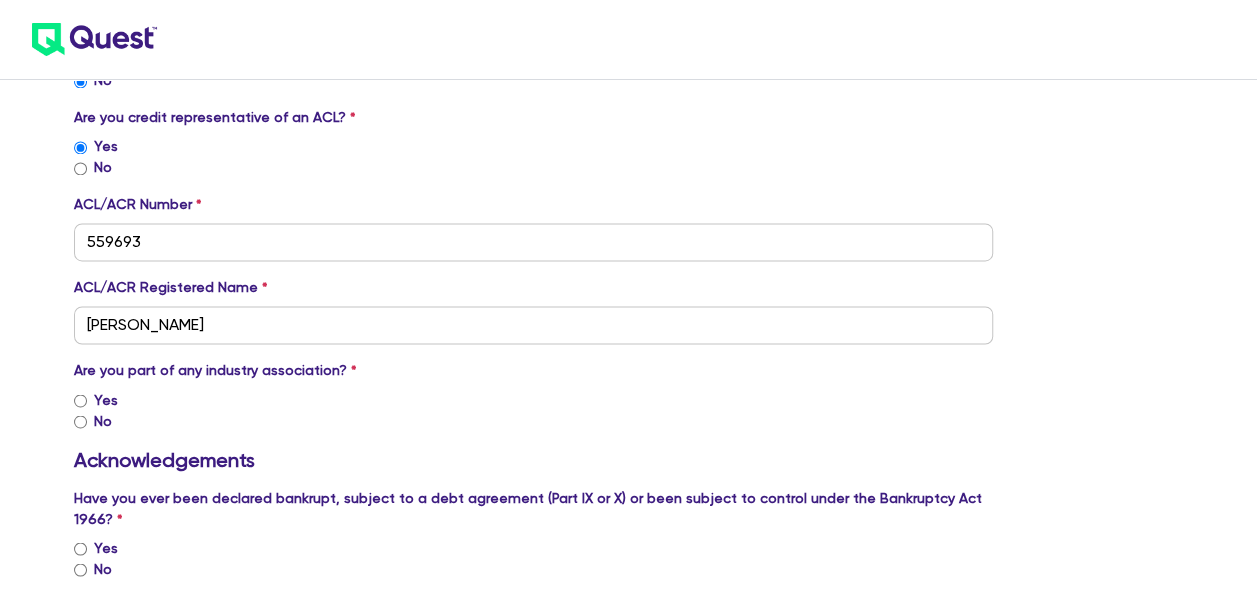 click on "Yes" at bounding box center [106, 399] 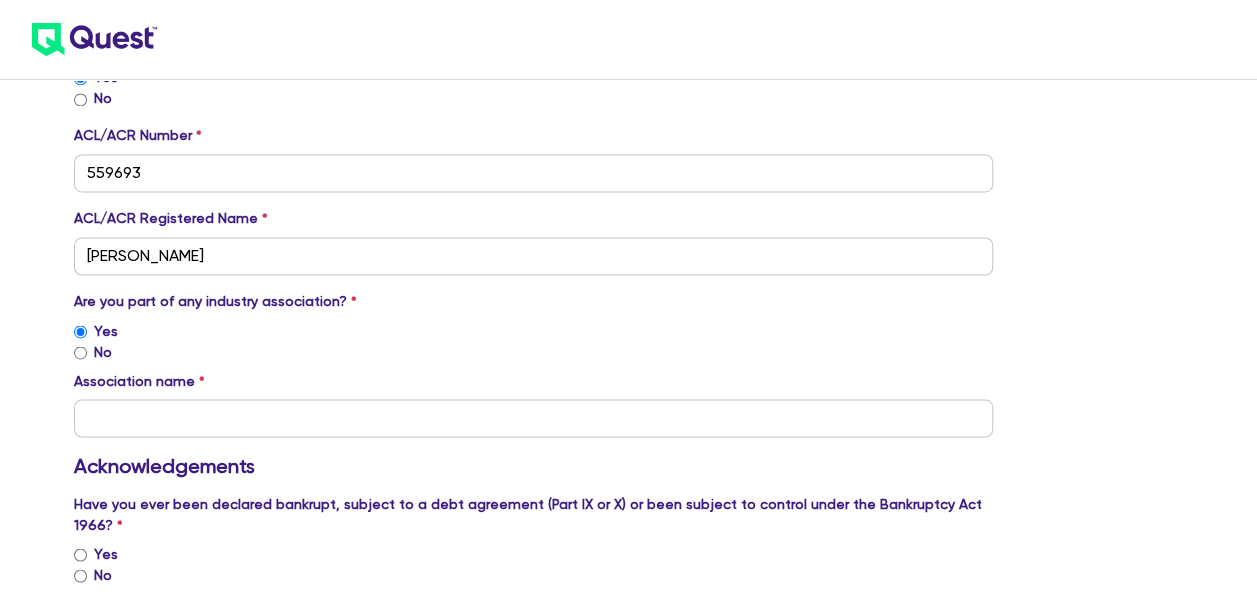 scroll, scrollTop: 1600, scrollLeft: 0, axis: vertical 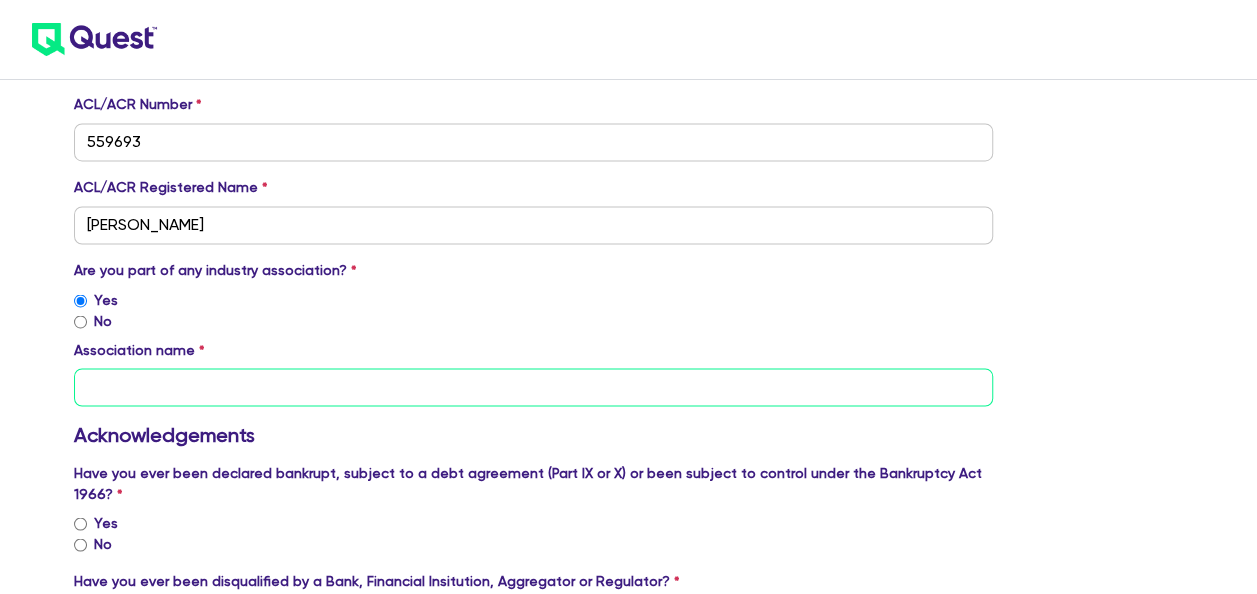 click at bounding box center (534, 387) 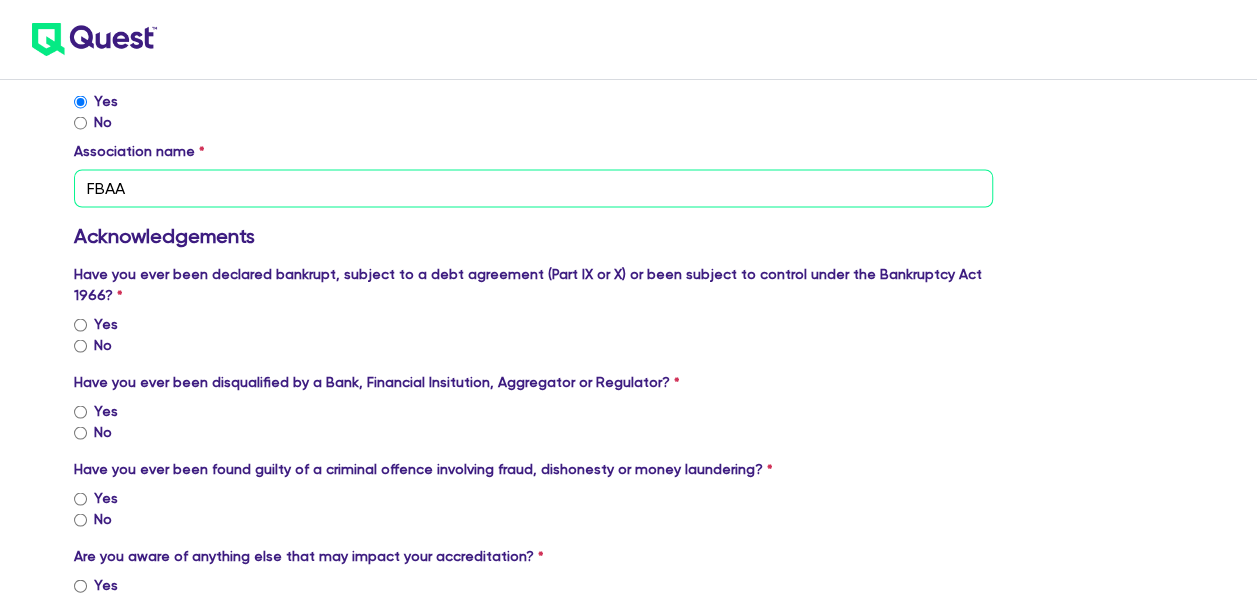 scroll, scrollTop: 1800, scrollLeft: 0, axis: vertical 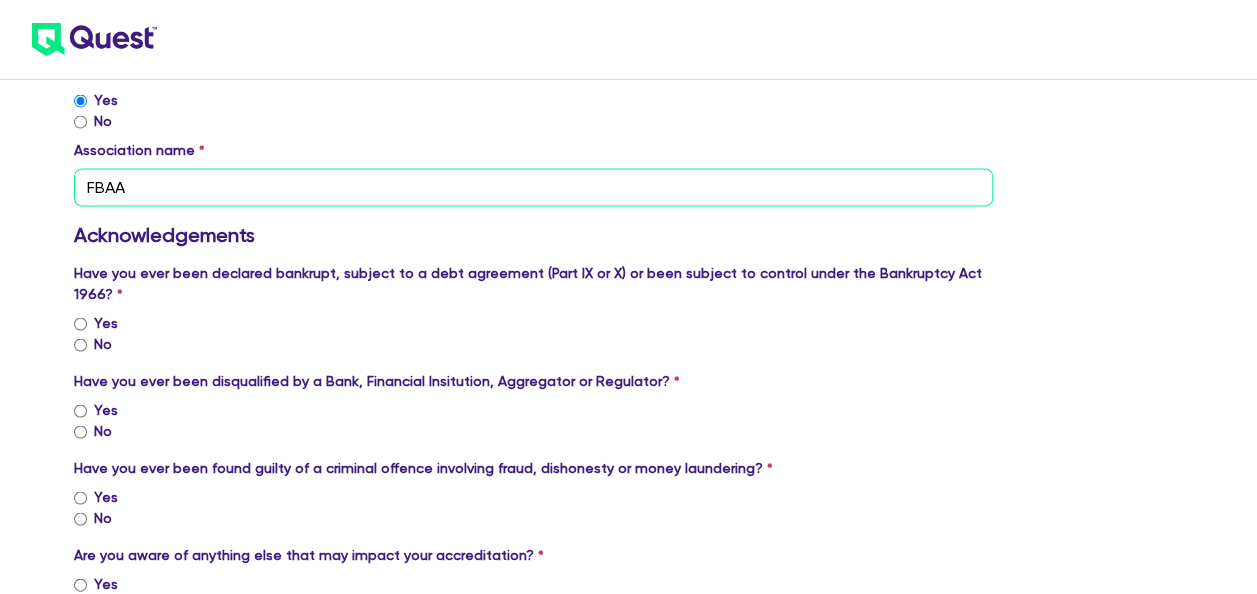 type on "FBAA" 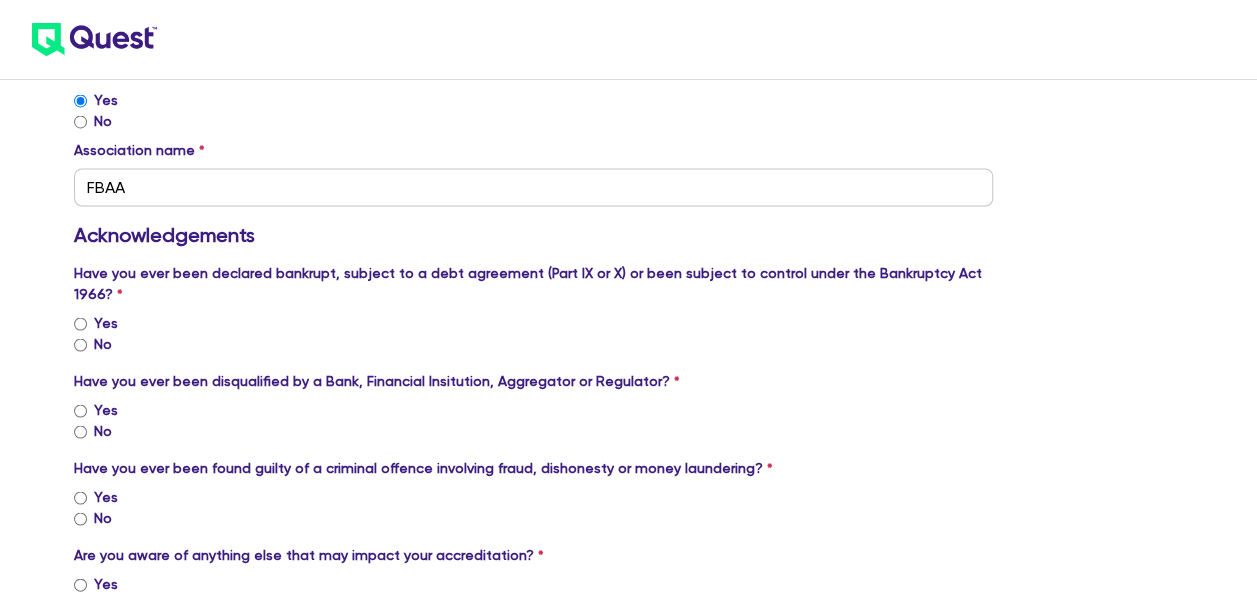 click on "Have you ever been declared bankrupt, subject to a debt agreement (Part IX or X) or been subject to control under the Bankruptcy Act 1966?" at bounding box center (534, 283) 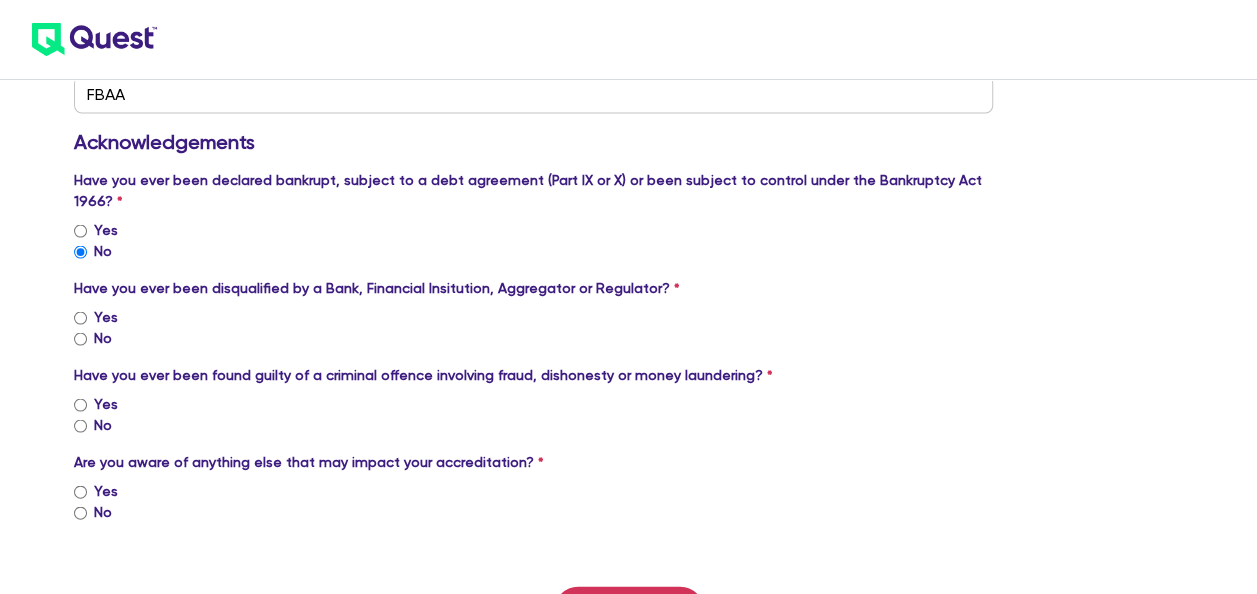 scroll, scrollTop: 1976, scrollLeft: 0, axis: vertical 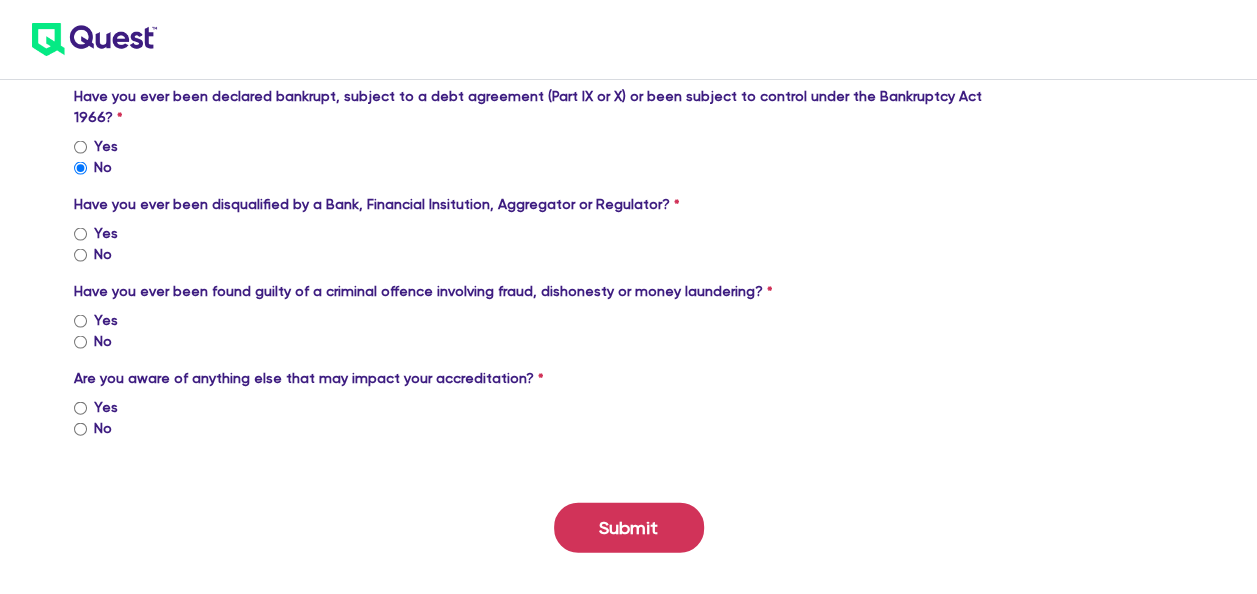 click on "No" at bounding box center (534, 254) 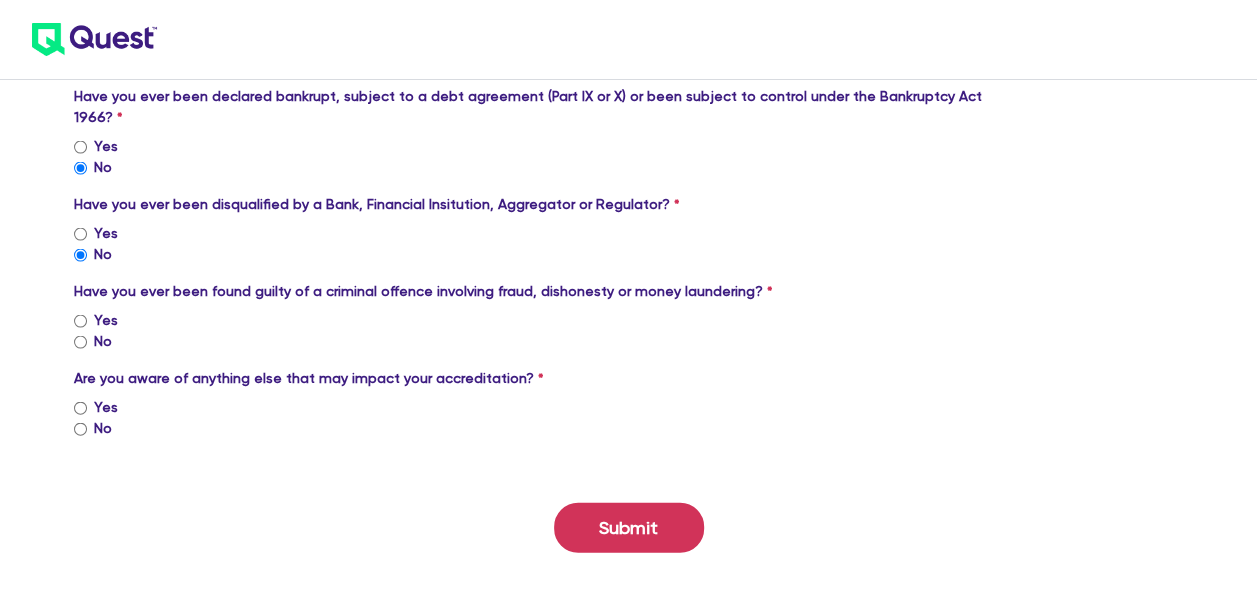 click on "No" at bounding box center (80, 342) 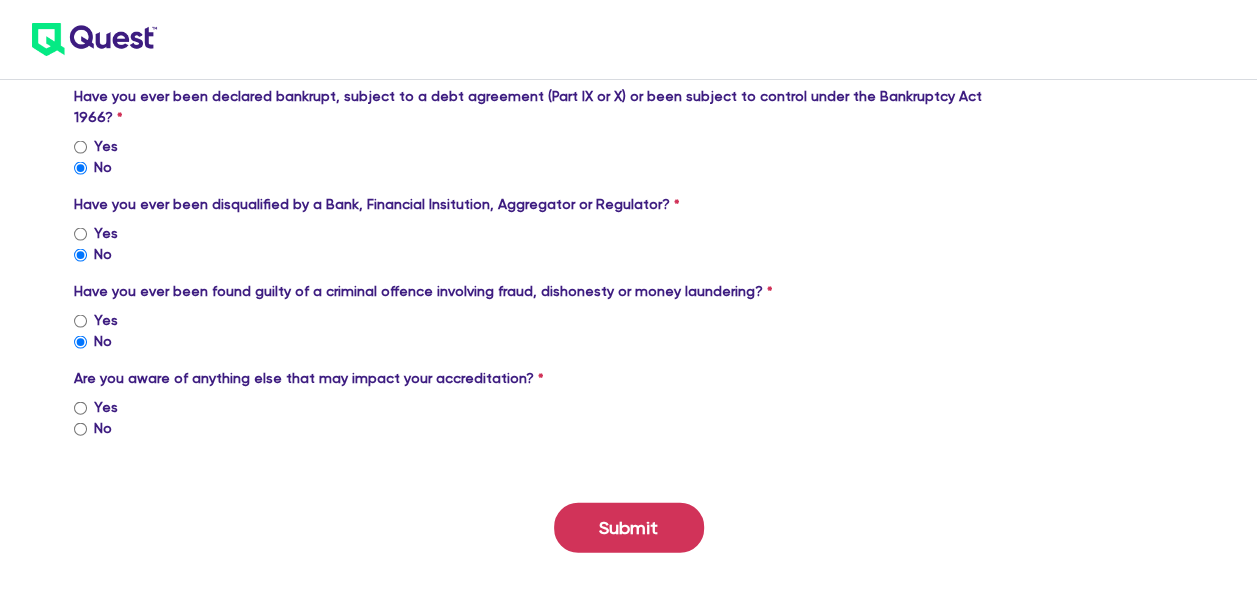 click on "No" at bounding box center [80, 429] 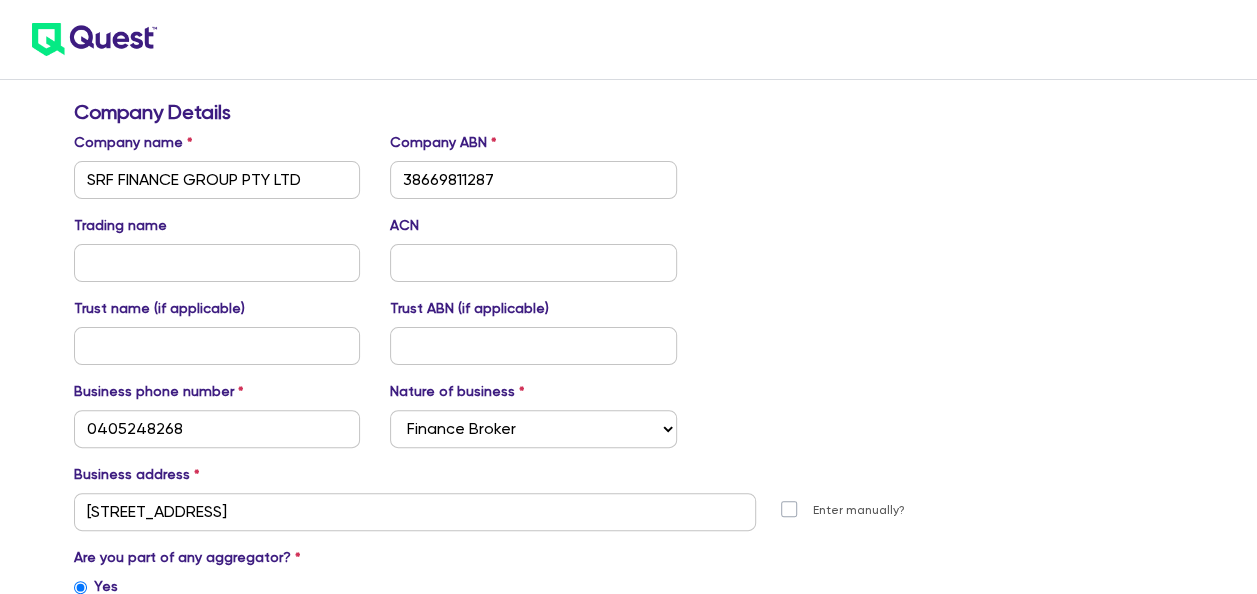 scroll, scrollTop: 0, scrollLeft: 0, axis: both 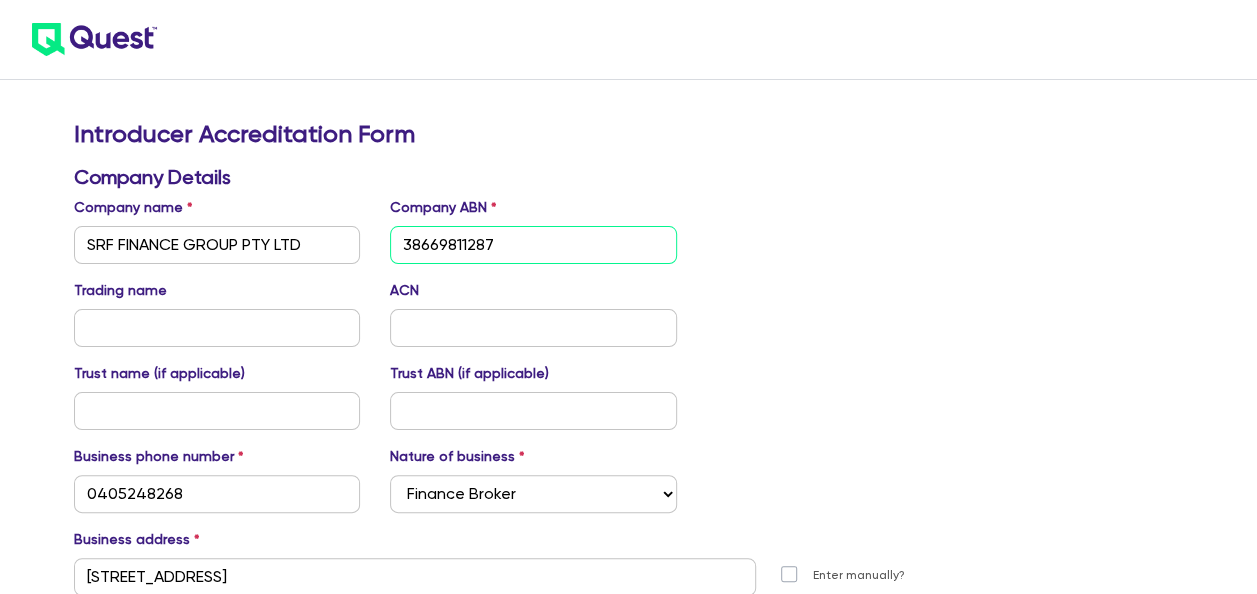 drag, startPoint x: 511, startPoint y: 251, endPoint x: 364, endPoint y: 248, distance: 147.03061 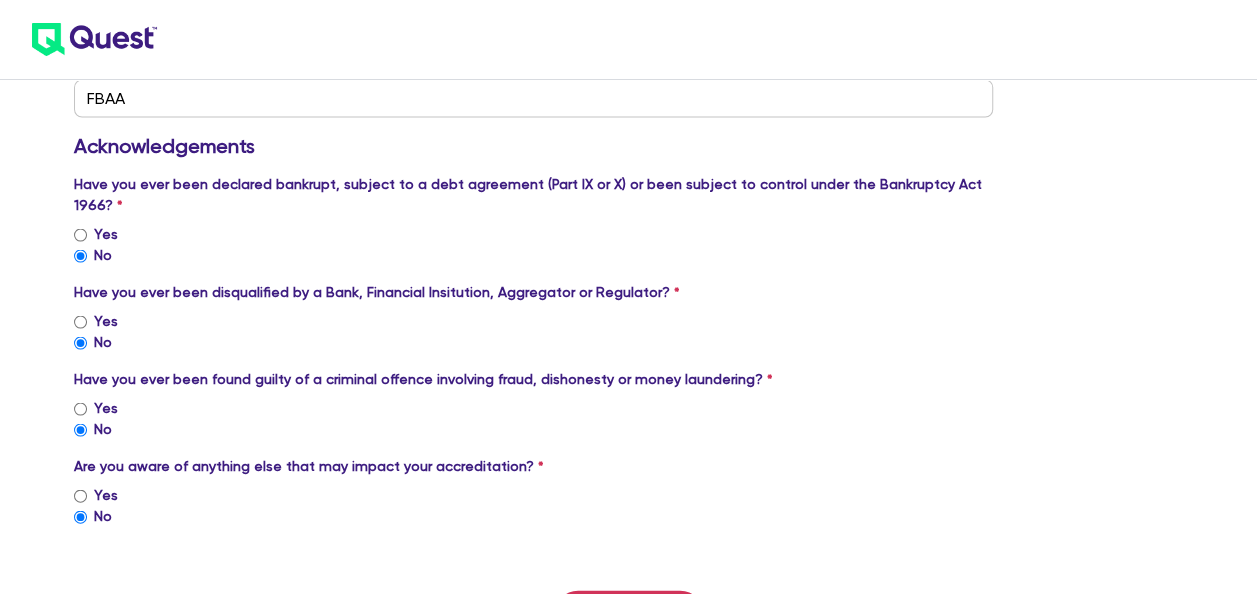 scroll, scrollTop: 1976, scrollLeft: 0, axis: vertical 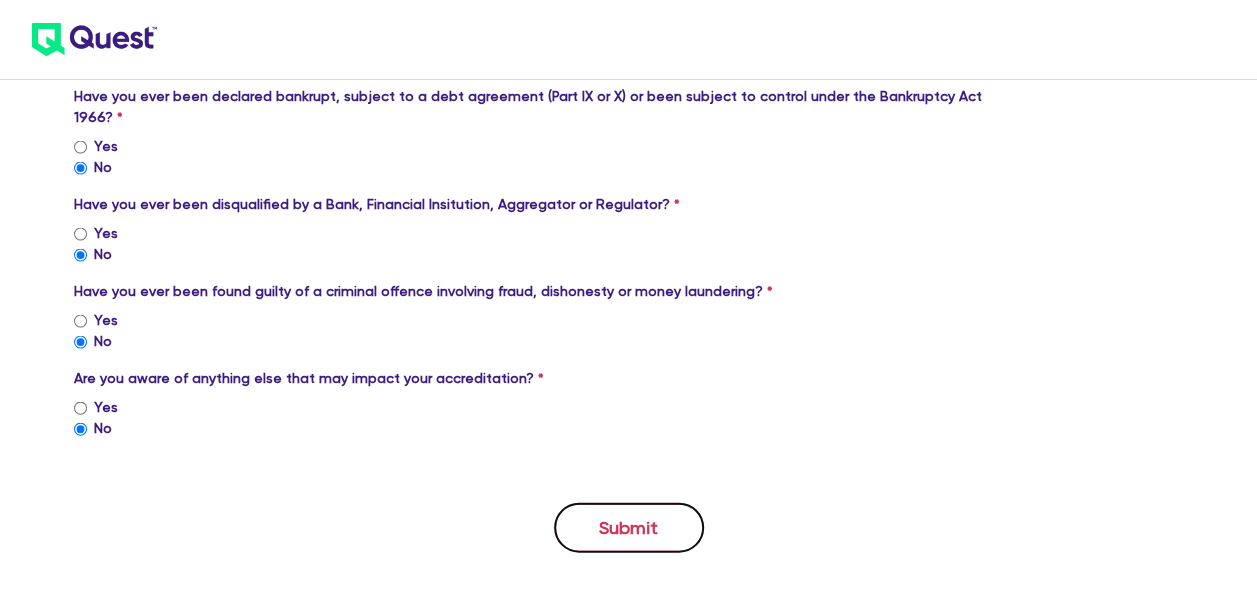 click on "Submit" at bounding box center [629, 528] 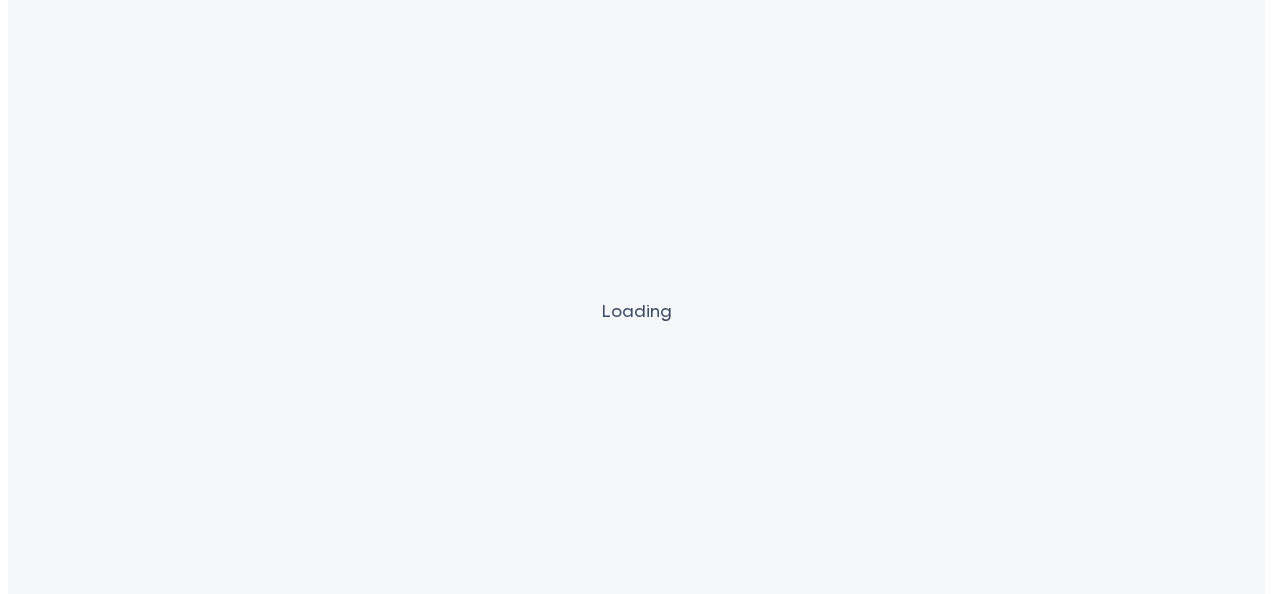 scroll, scrollTop: 0, scrollLeft: 0, axis: both 